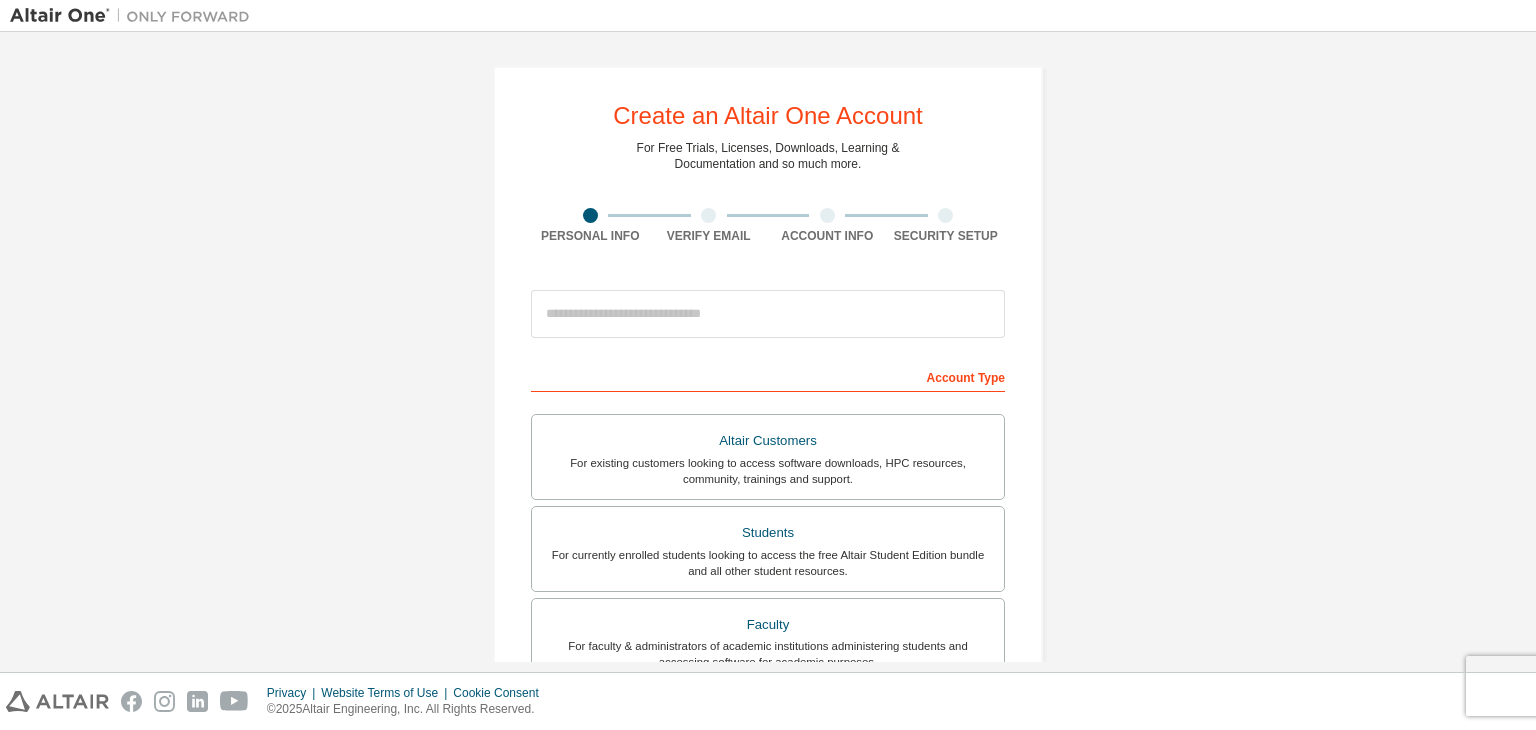 scroll, scrollTop: 0, scrollLeft: 0, axis: both 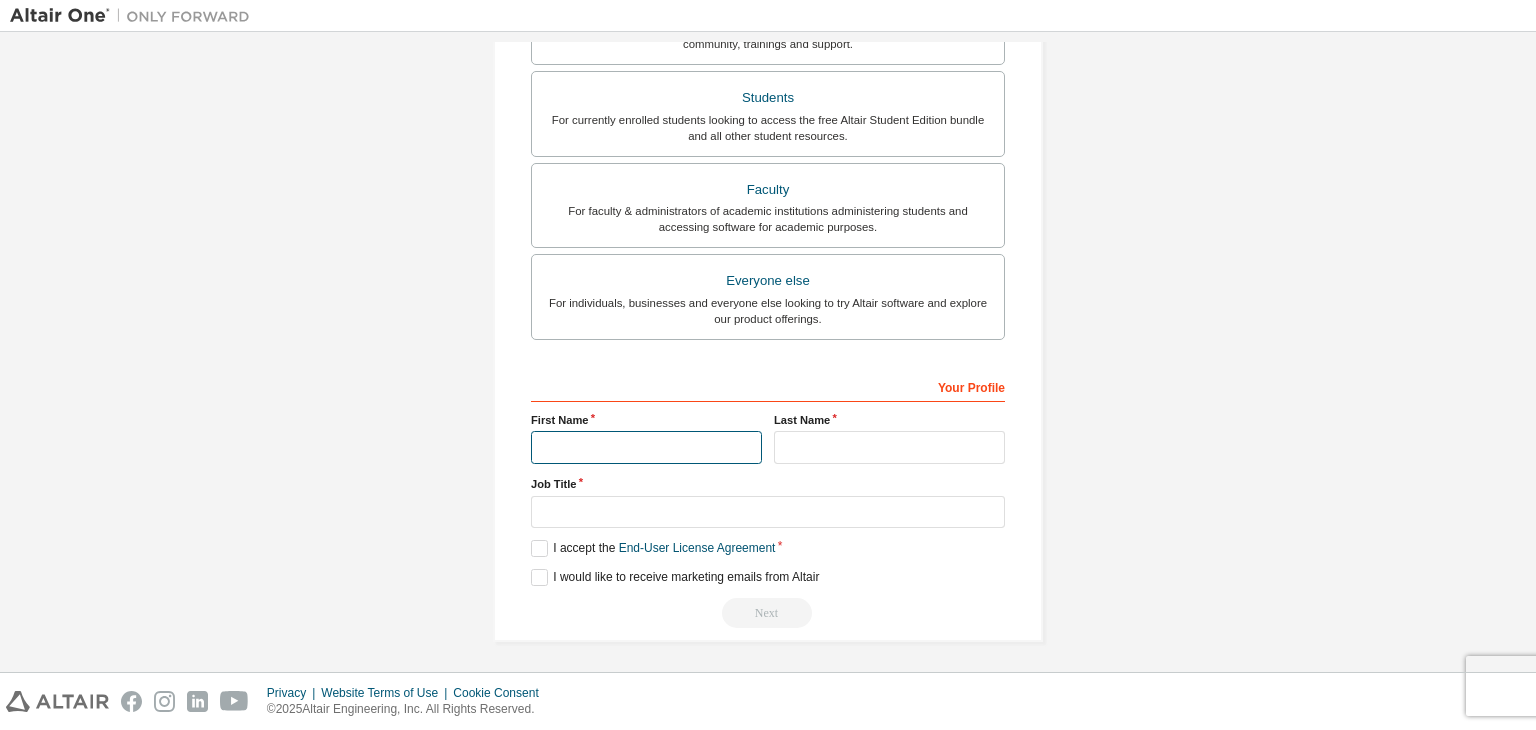 click at bounding box center [646, 447] 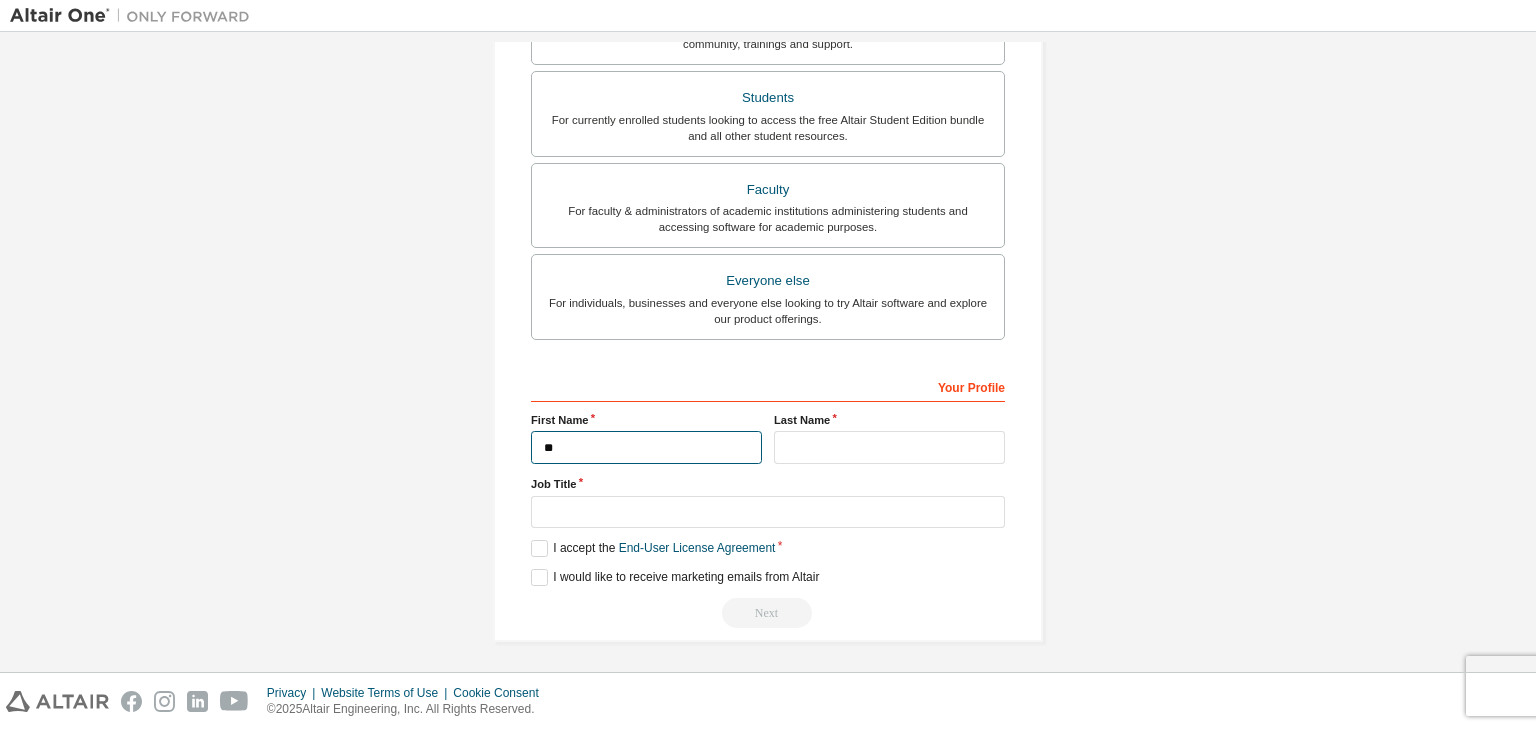 type on "*" 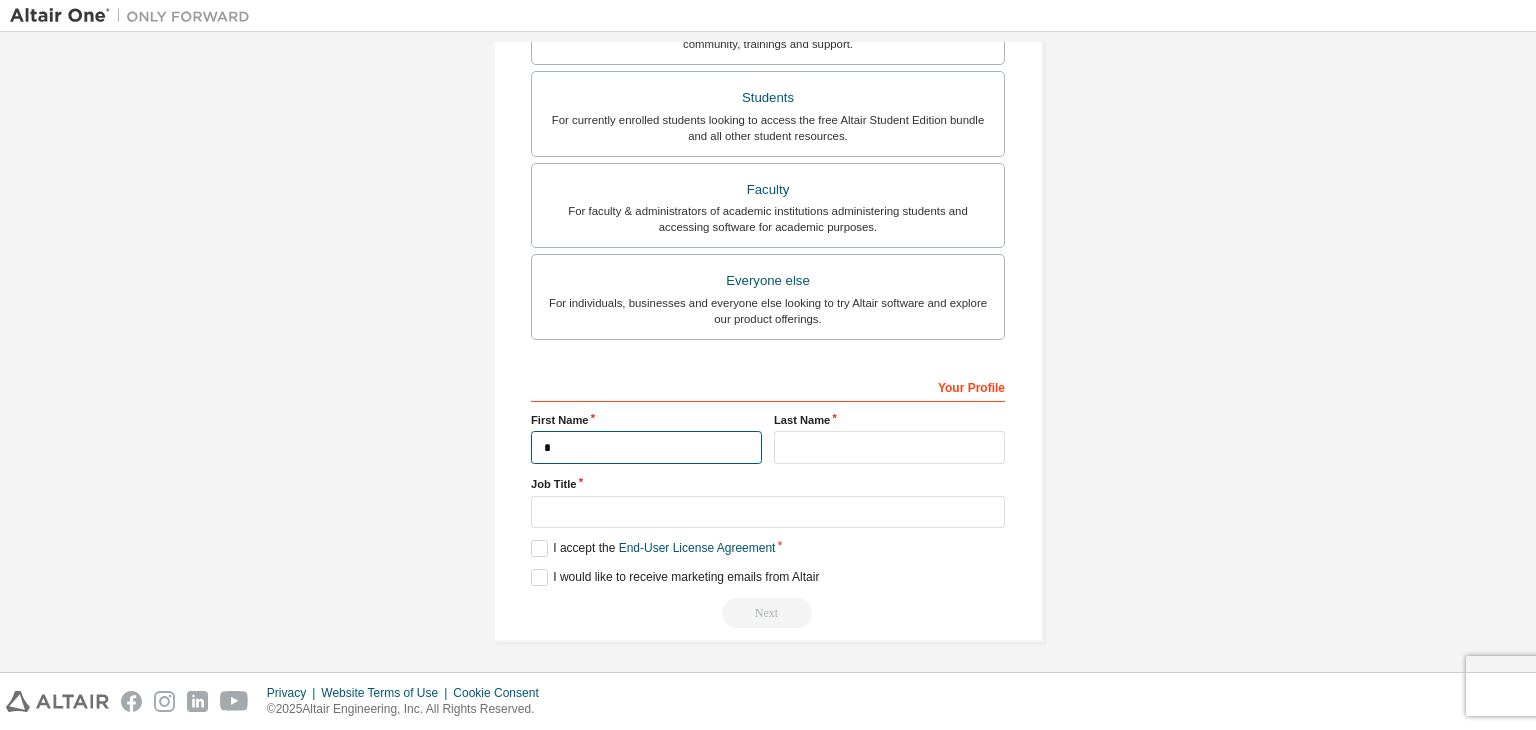 type 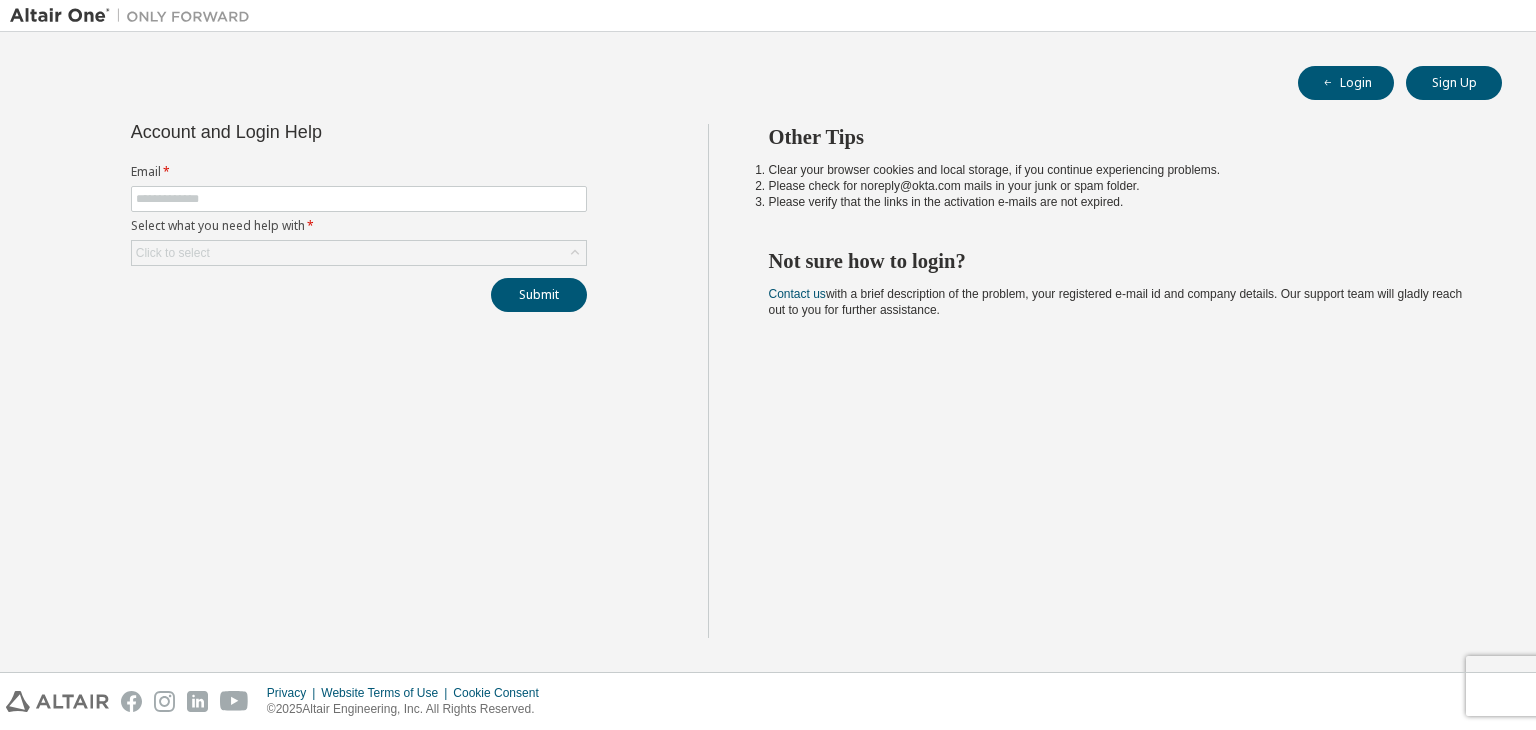 scroll, scrollTop: 0, scrollLeft: 0, axis: both 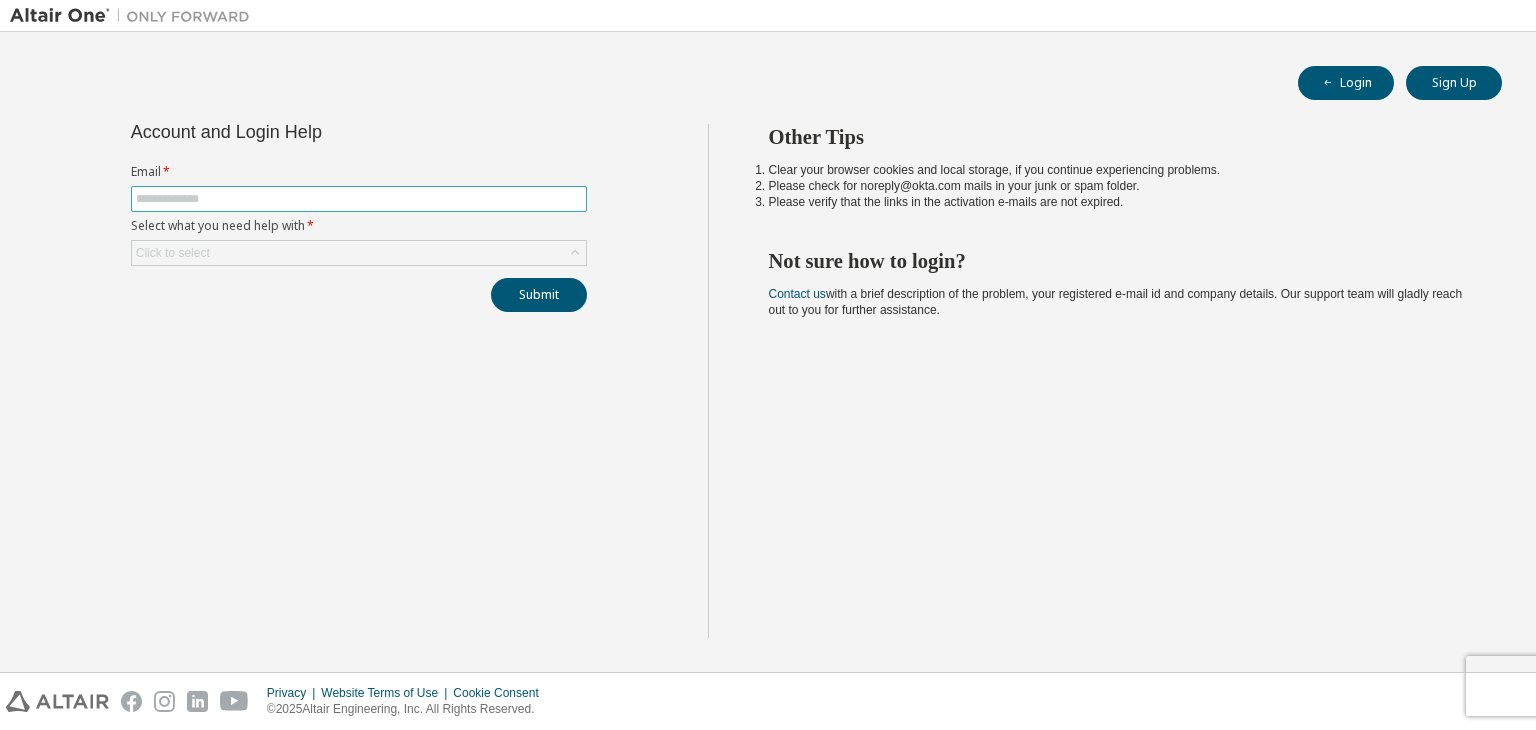 click at bounding box center (359, 199) 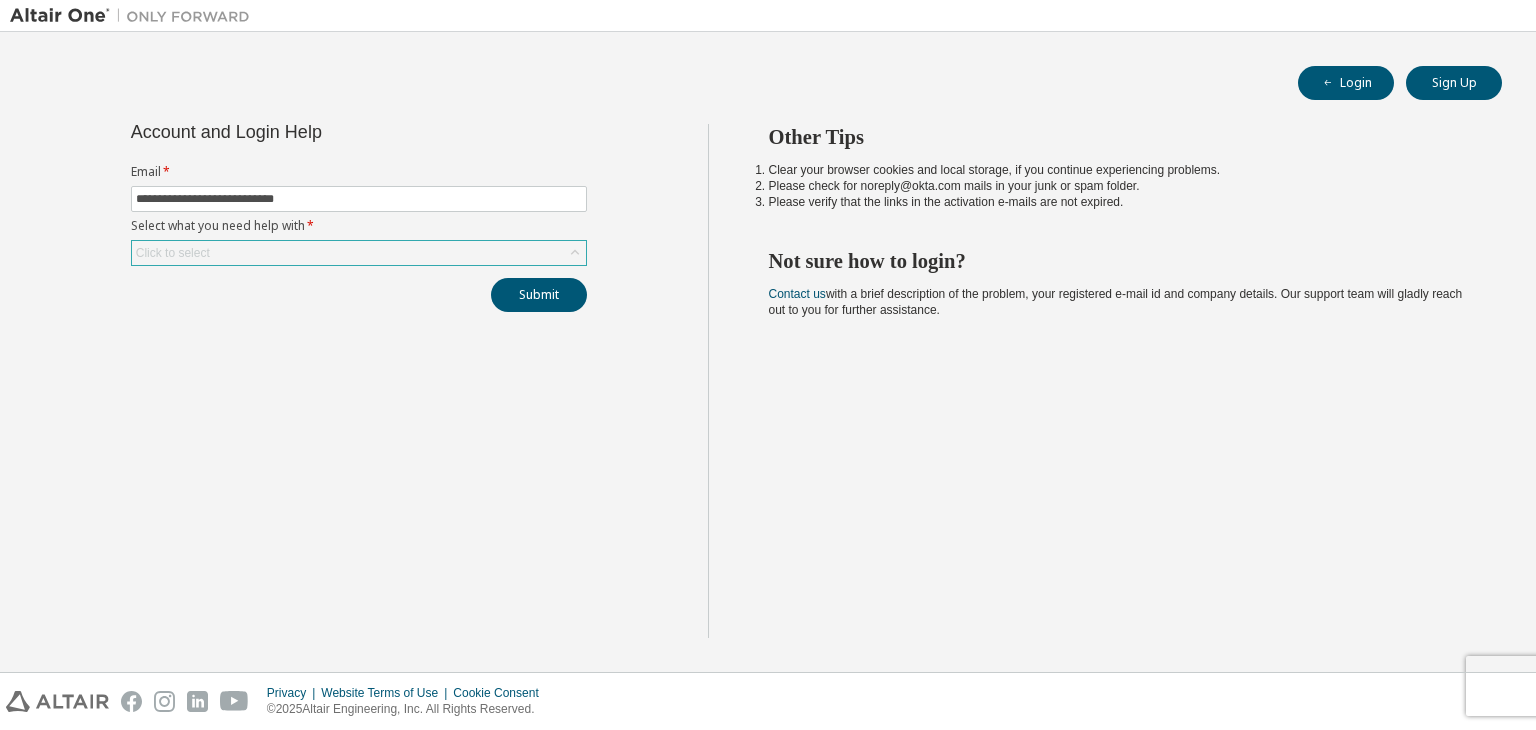 click on "Click to select" at bounding box center [359, 253] 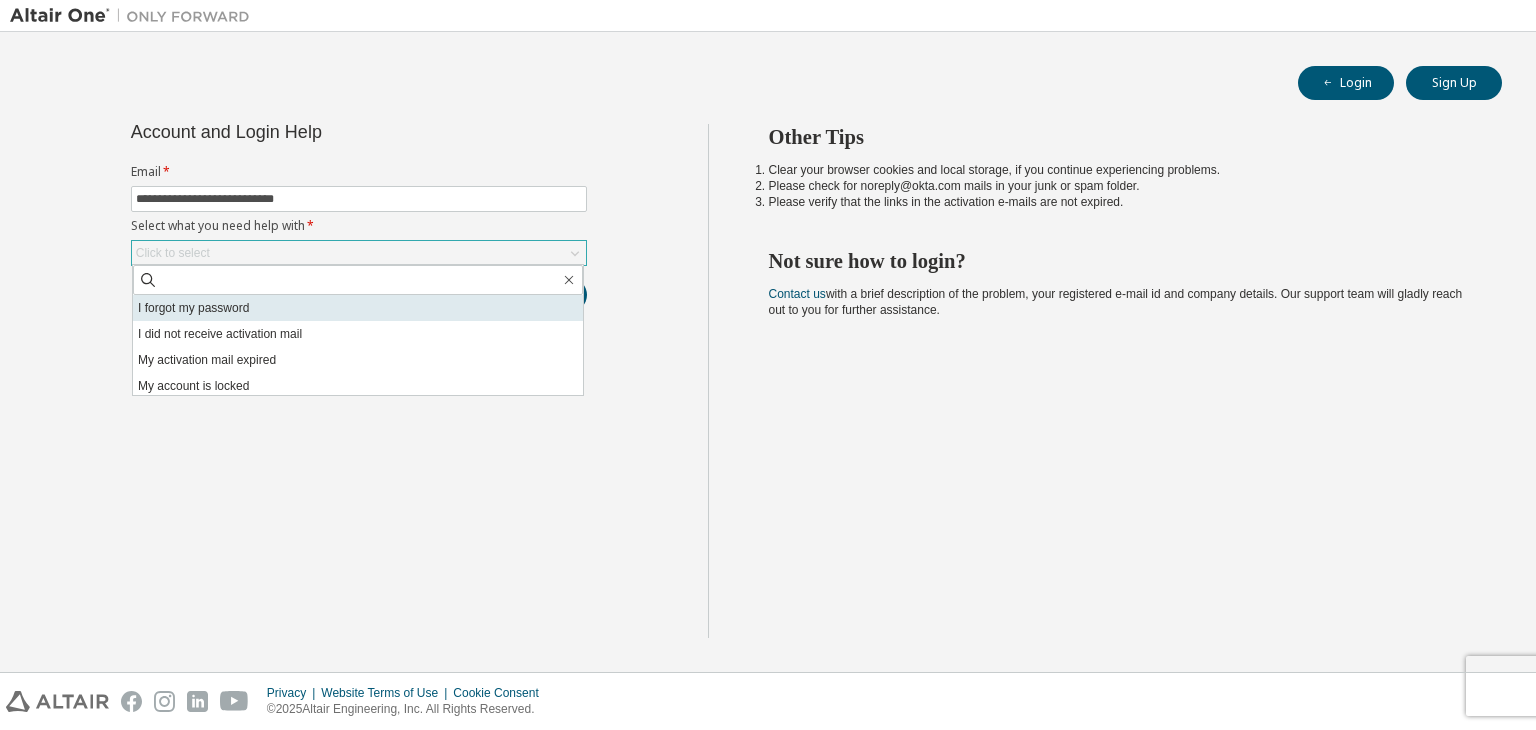 click on "I forgot my password" at bounding box center [358, 308] 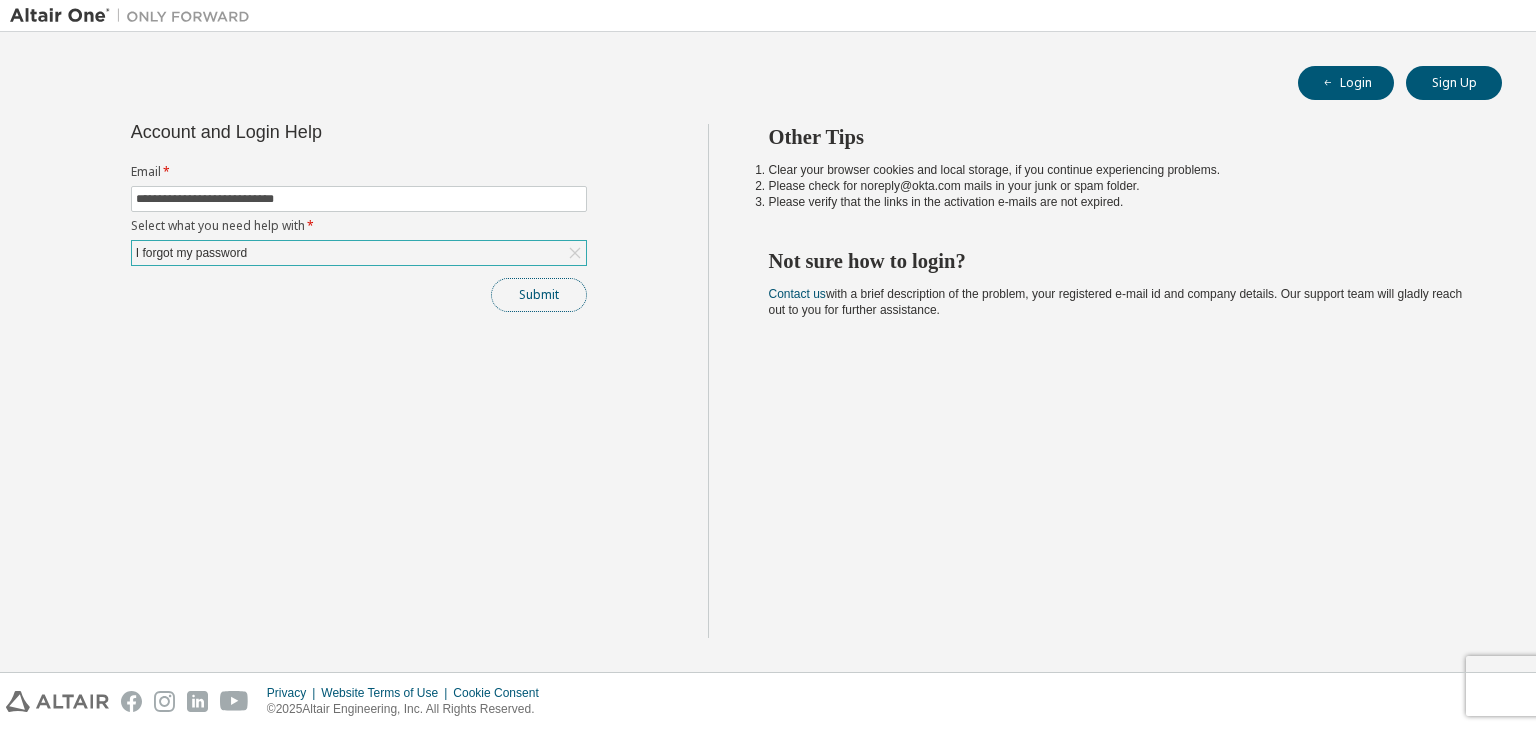 click on "Submit" at bounding box center [539, 295] 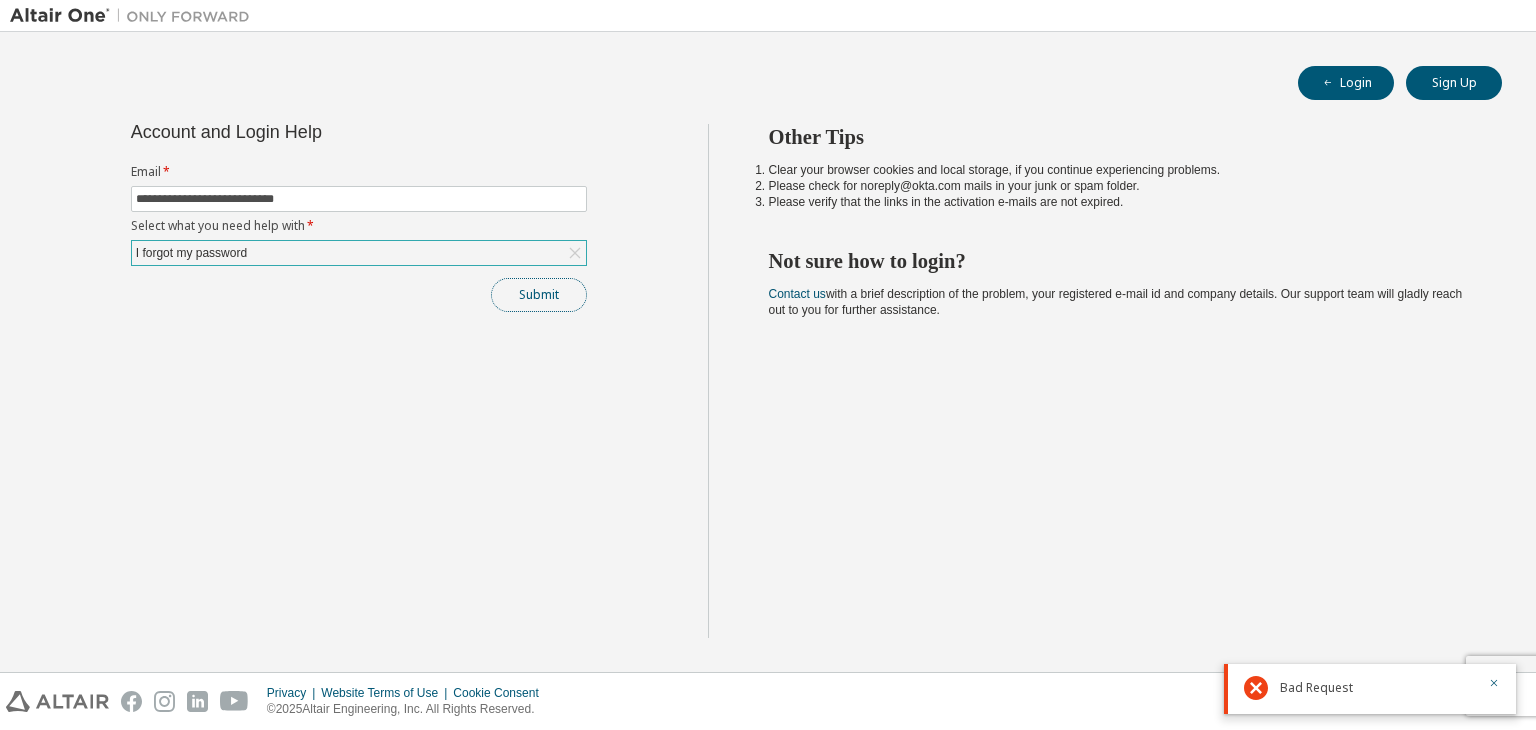 click on "Submit" at bounding box center [539, 295] 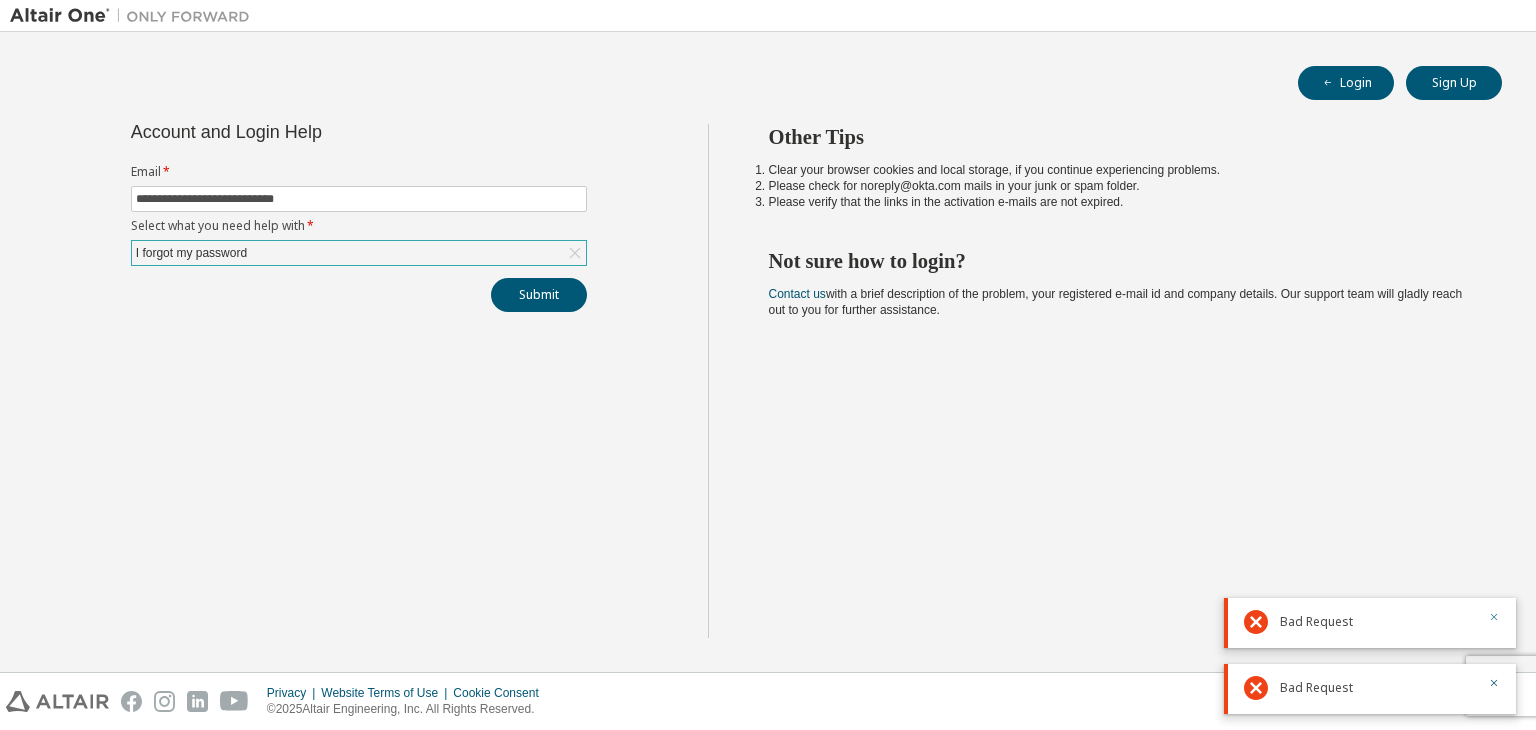 click at bounding box center [1494, 619] 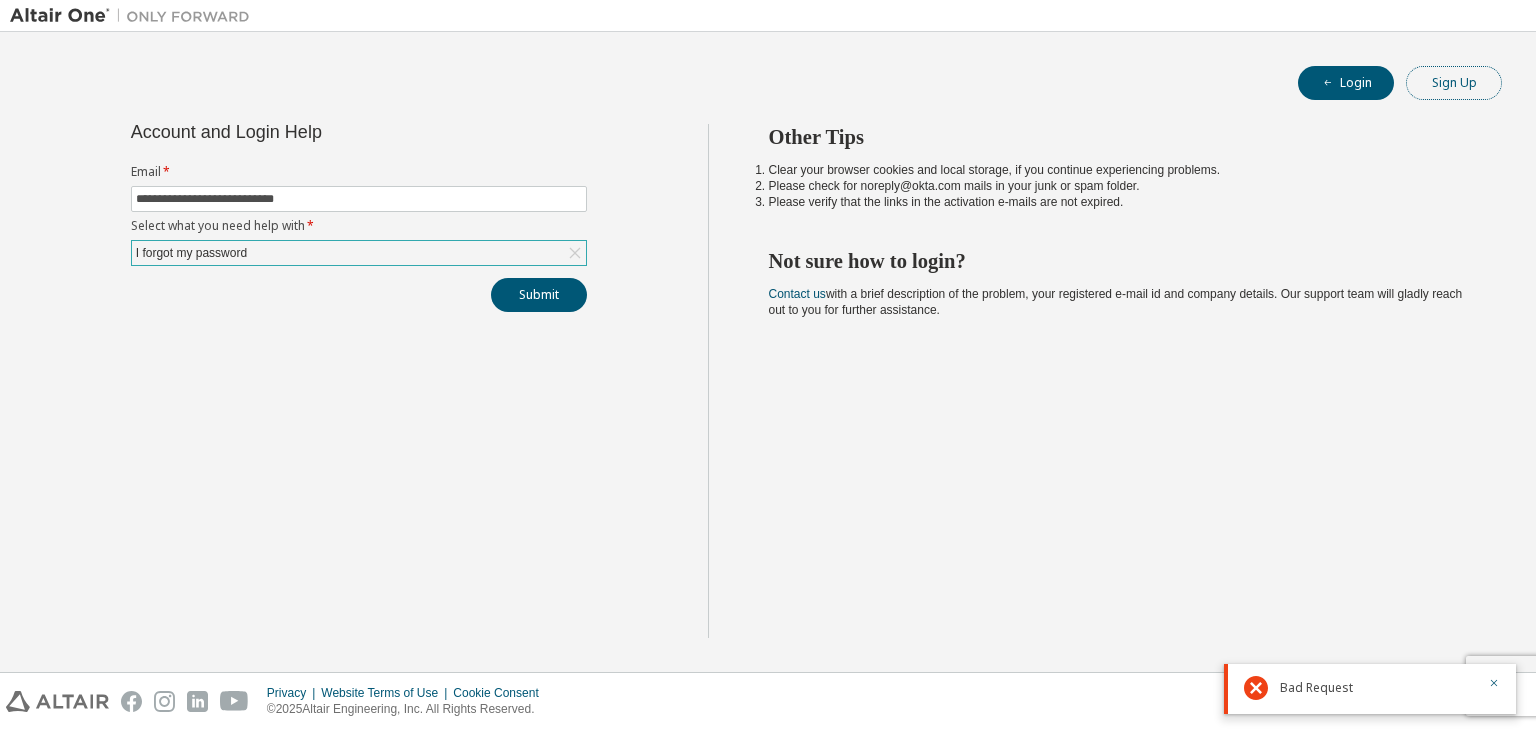 click on "Sign Up" at bounding box center (1454, 83) 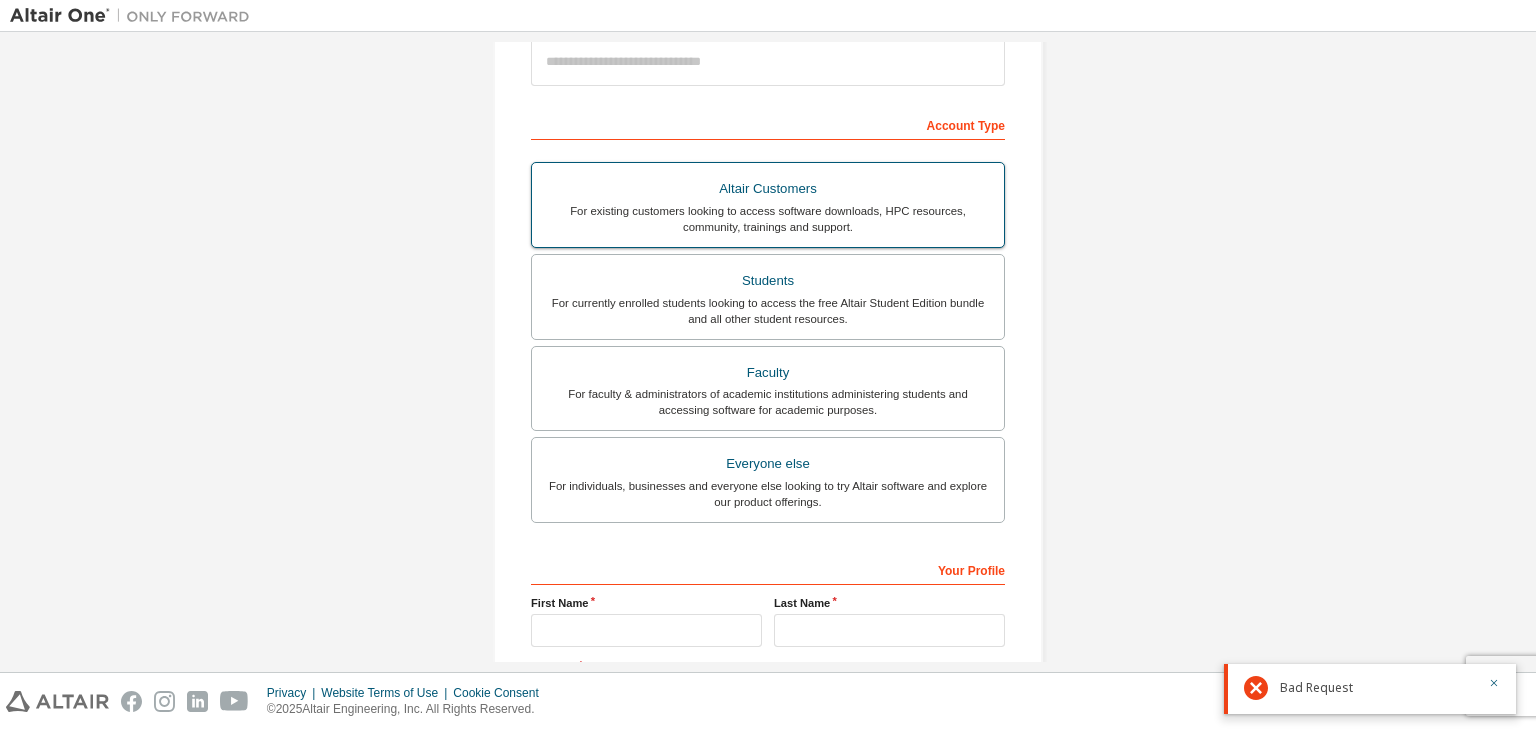 scroll, scrollTop: 435, scrollLeft: 0, axis: vertical 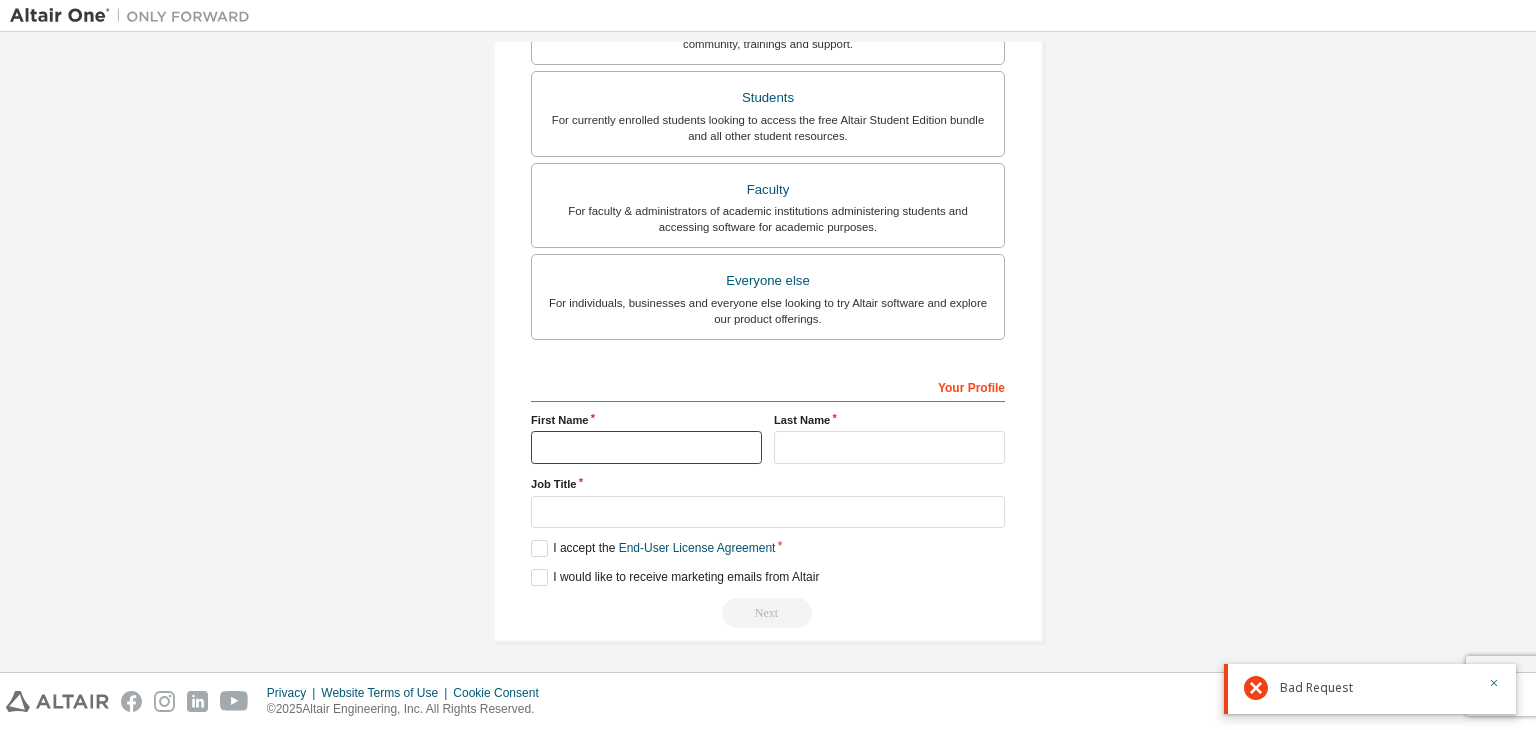 click at bounding box center (646, 447) 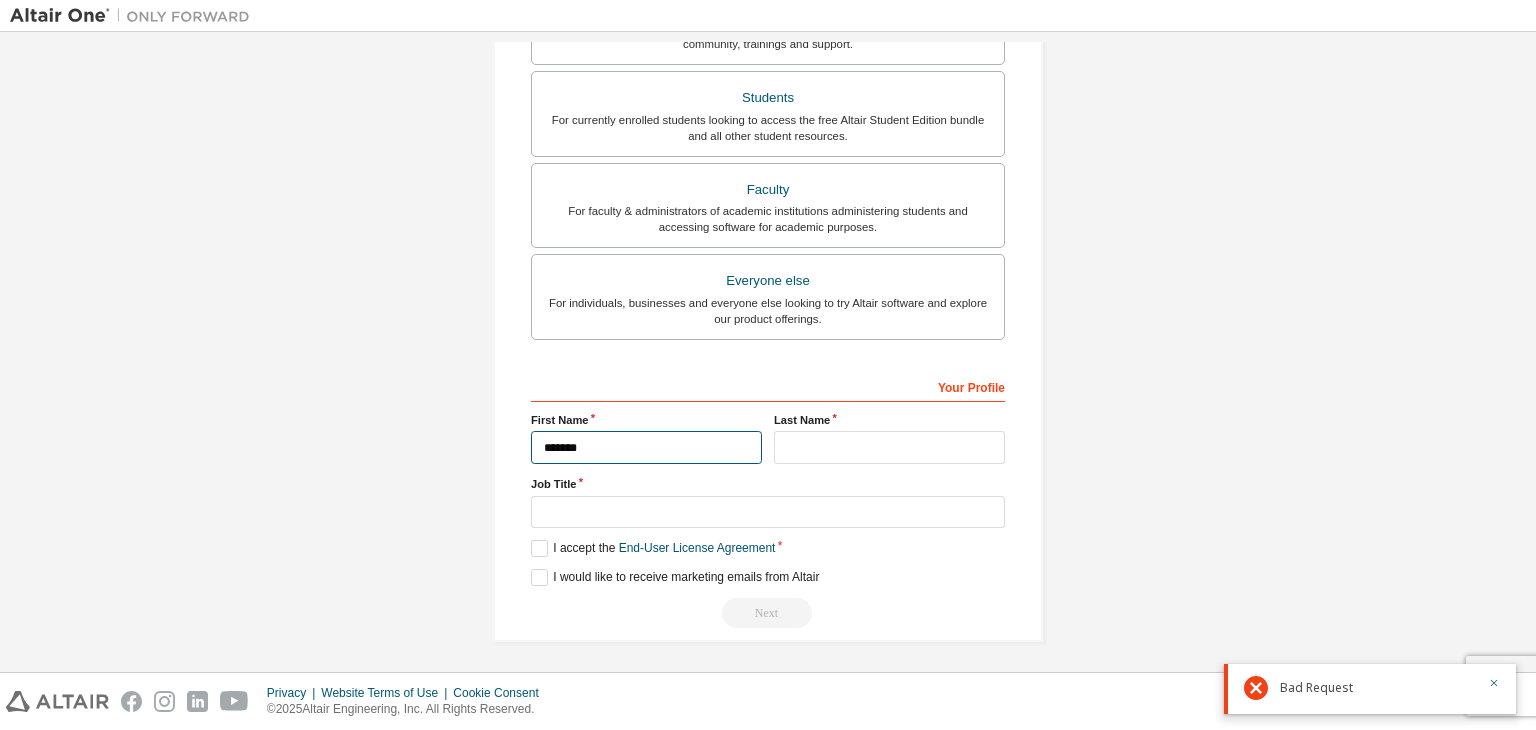 type on "*******" 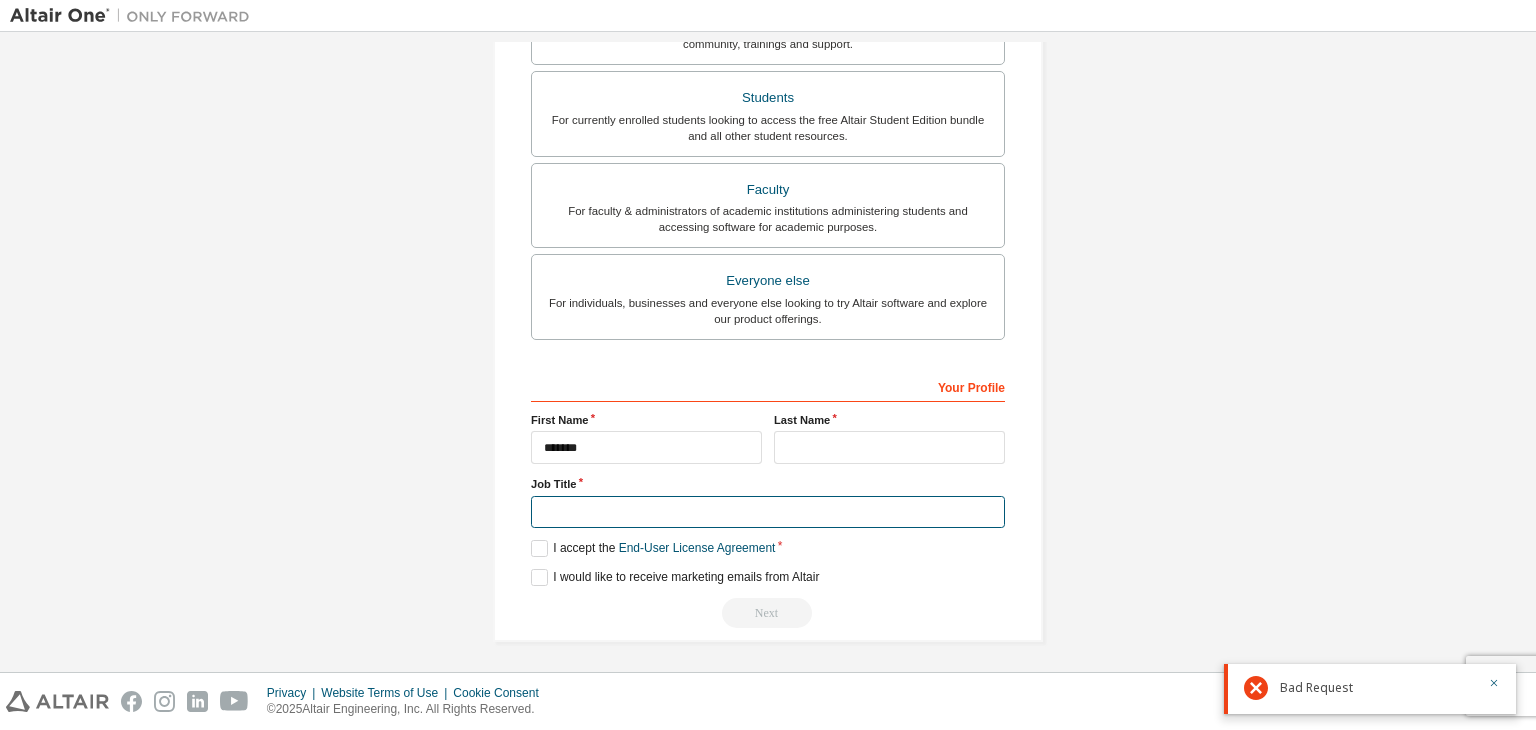 click at bounding box center [768, 512] 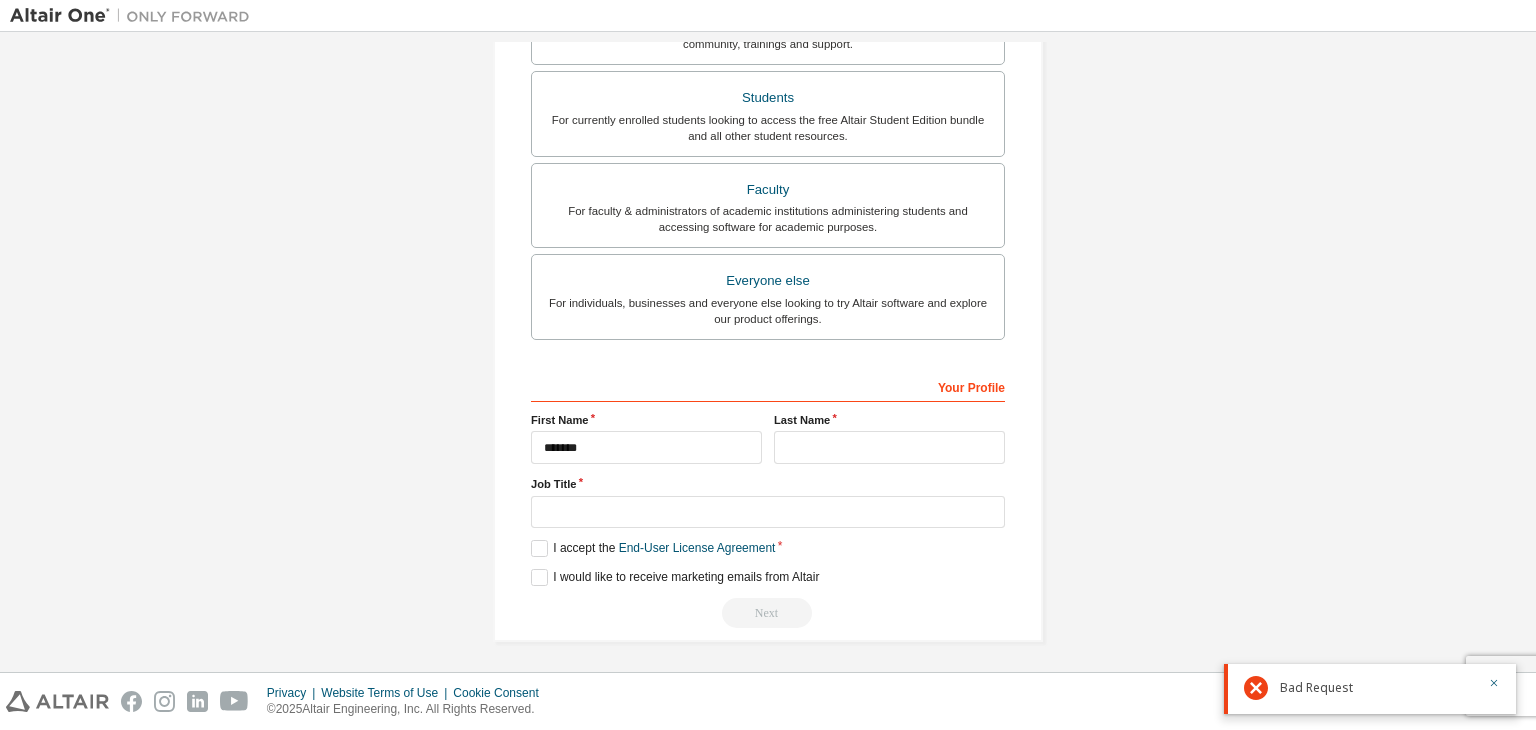 click on "Last Name" at bounding box center (889, 438) 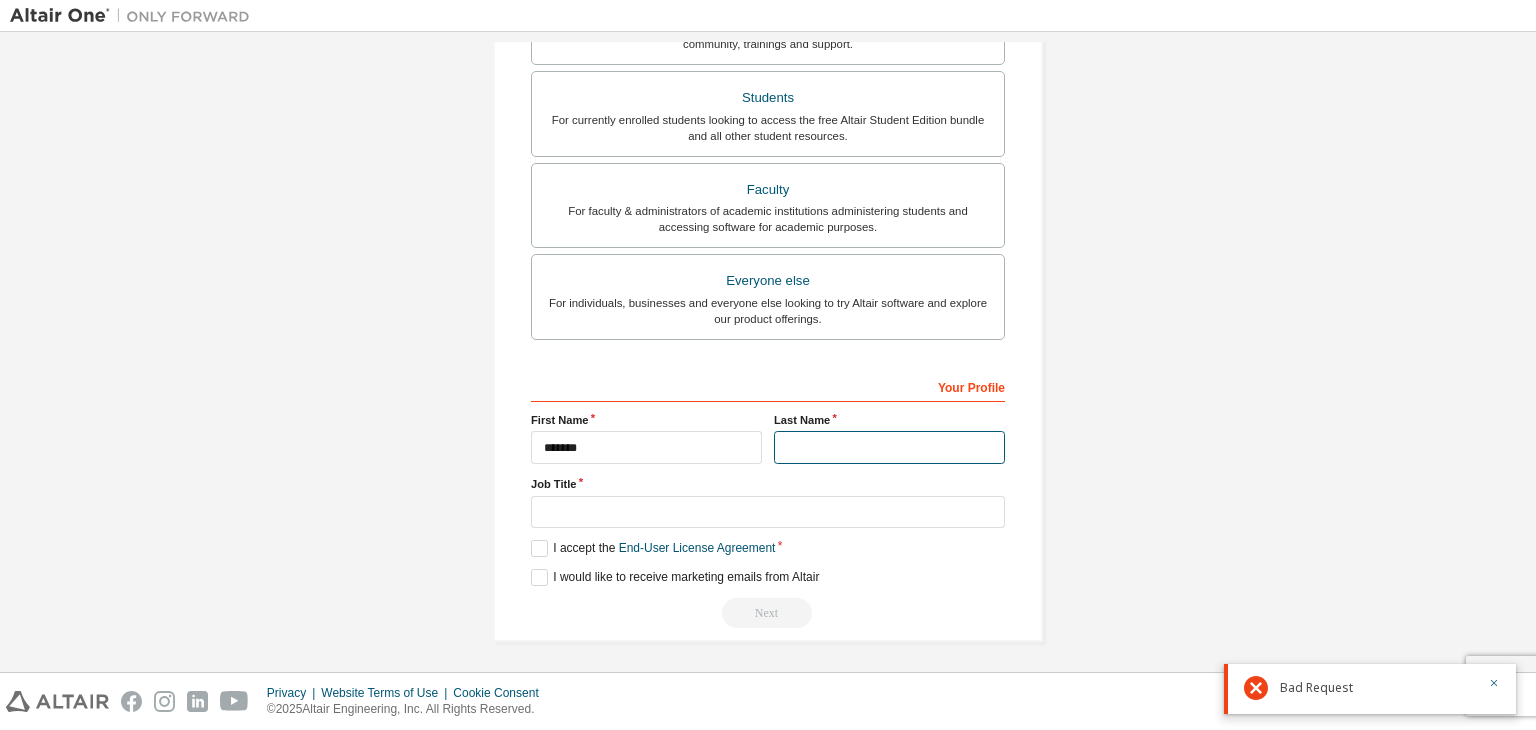 click at bounding box center [889, 447] 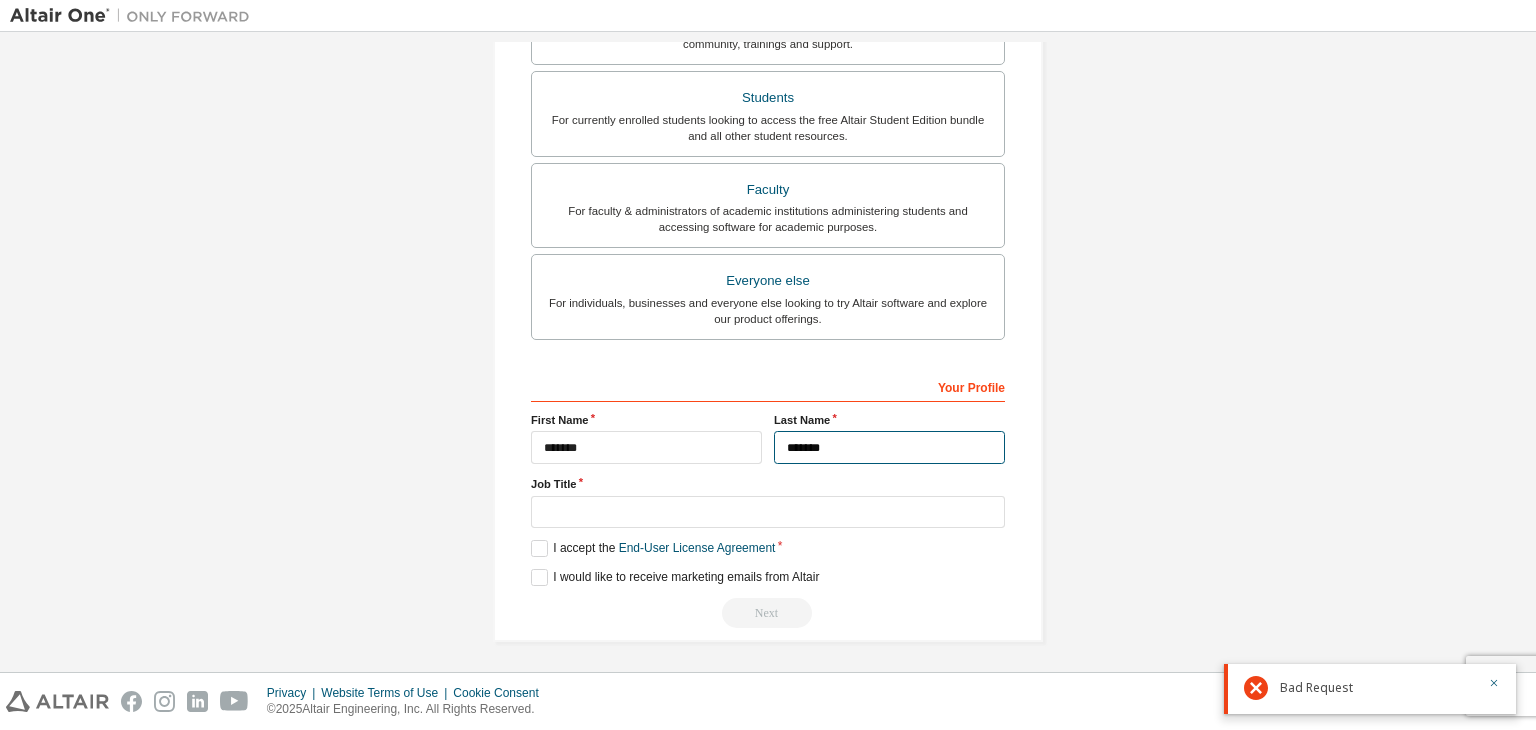 type on "*******" 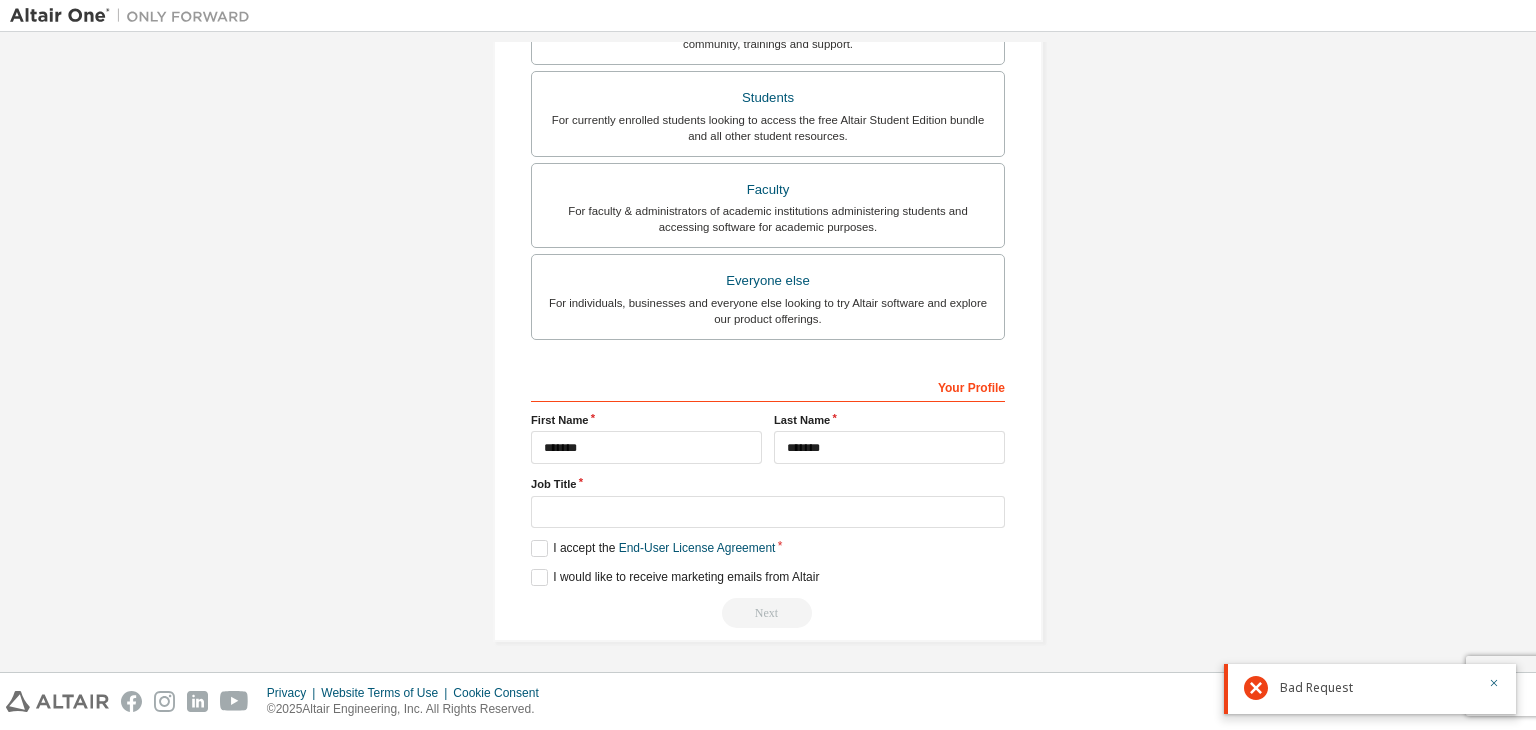 click on "Your Profile First Name ******* Last Name ******* Job Title Please provide [STATE] to help us route sales and support resources to you more efficiently. I accept the End-User License Agreement I would like to receive marketing emails from Altair Next" at bounding box center [768, 499] 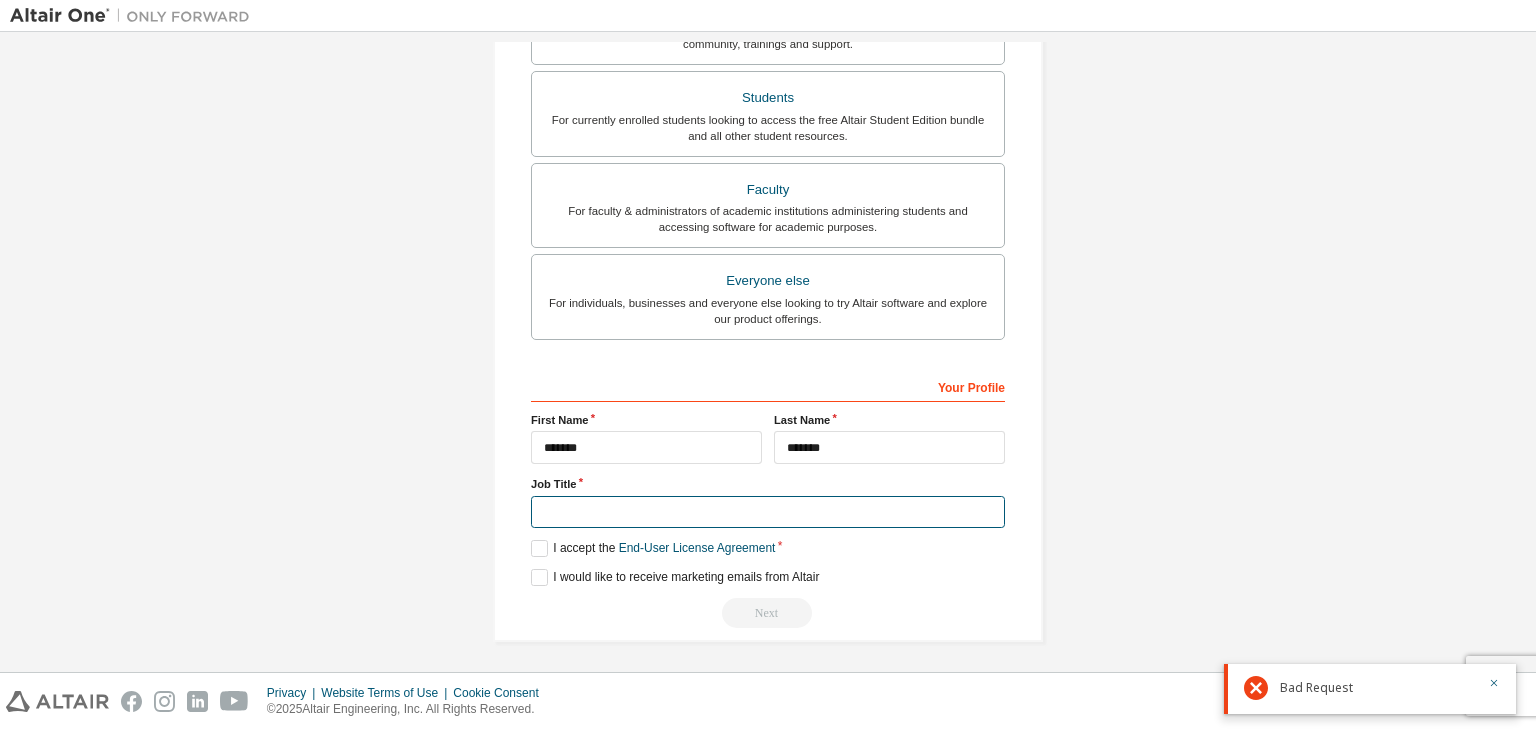 click at bounding box center (768, 512) 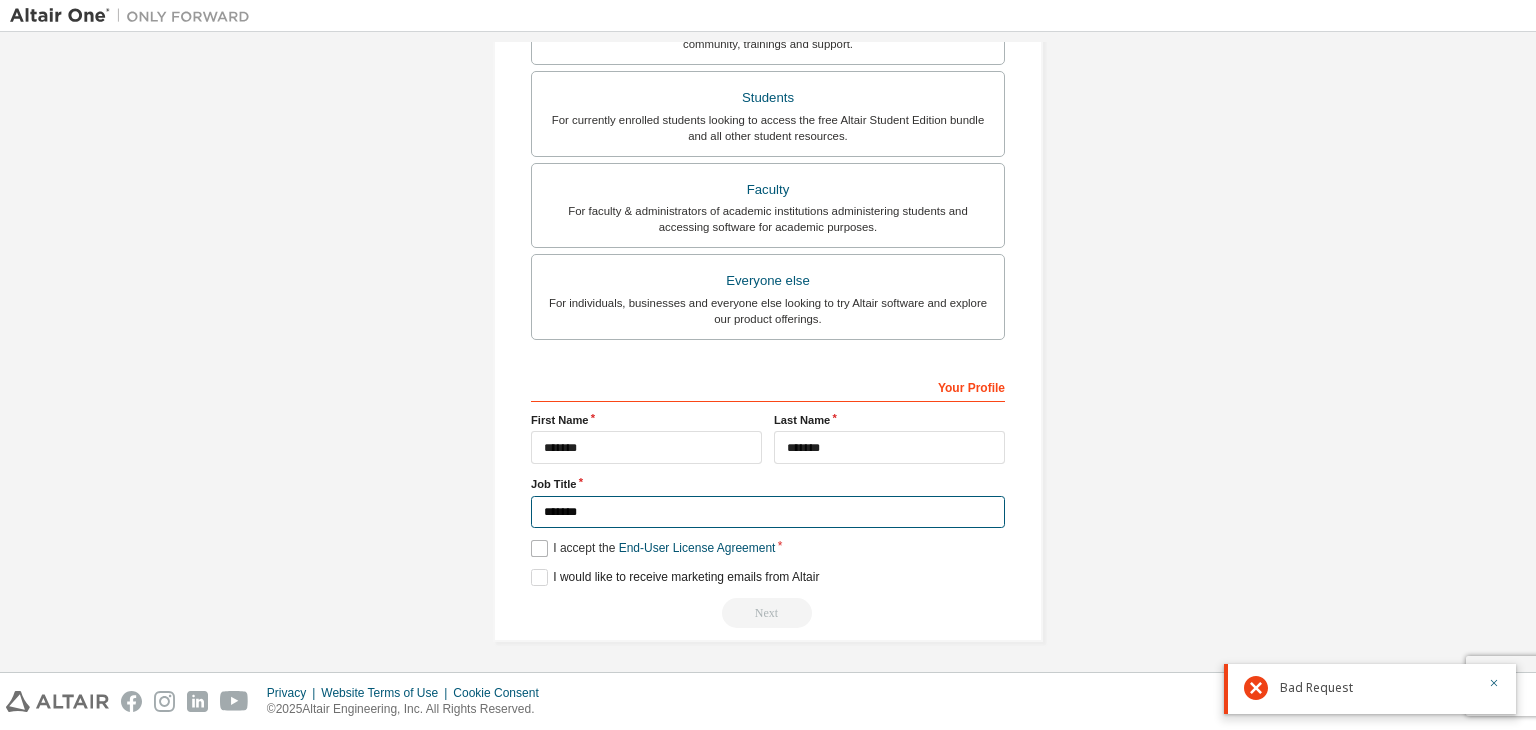 type on "*******" 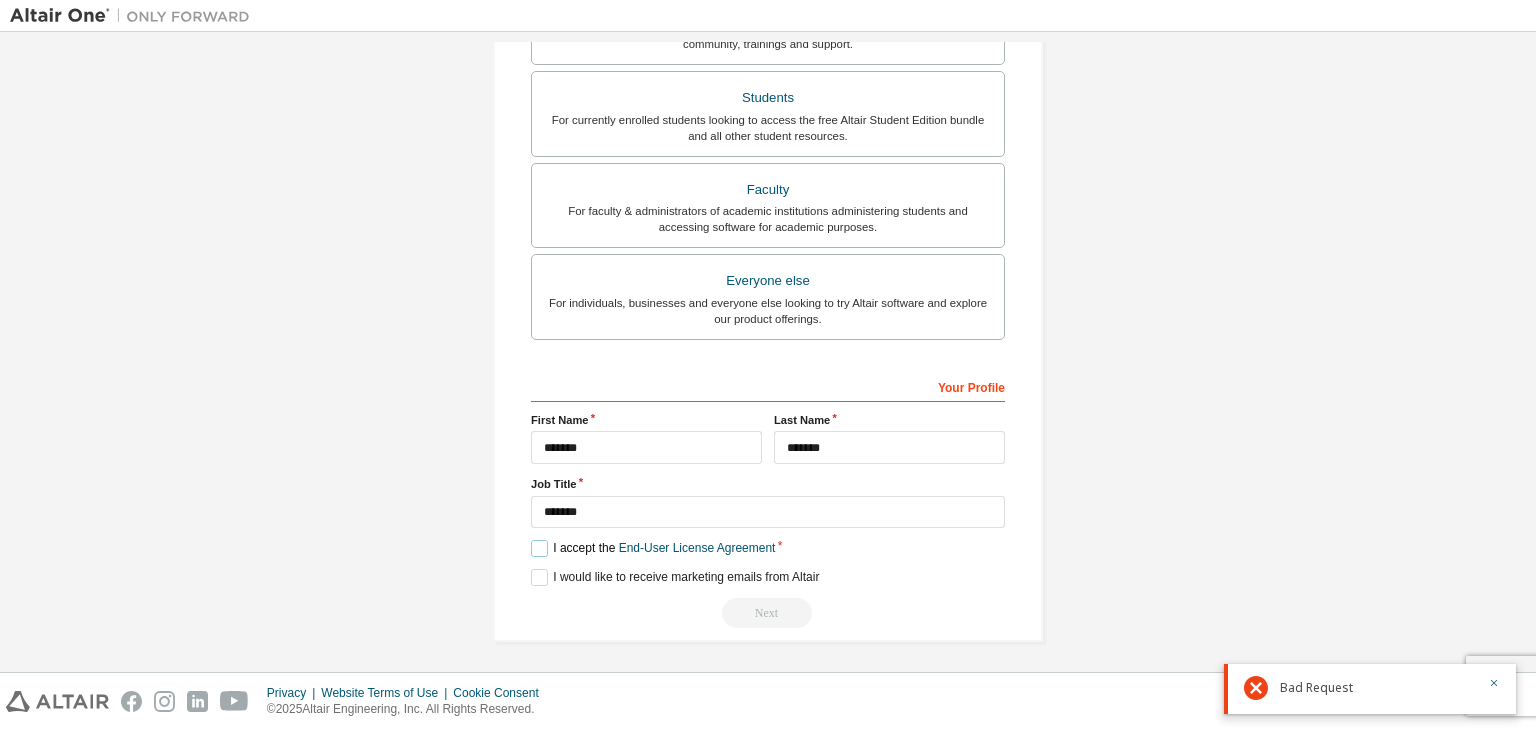 click on "I accept the    End-User License Agreement" at bounding box center (653, 548) 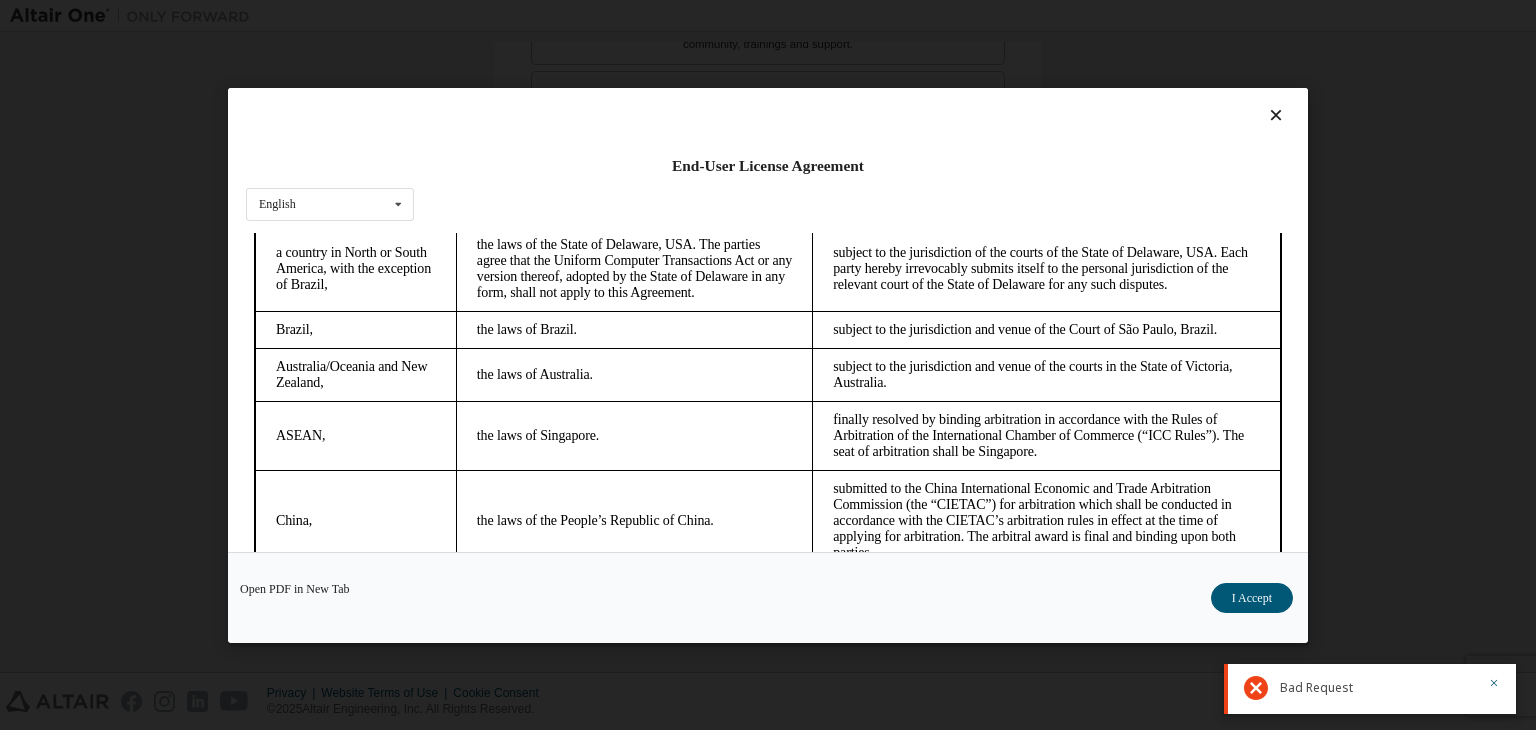 scroll, scrollTop: 5615, scrollLeft: 0, axis: vertical 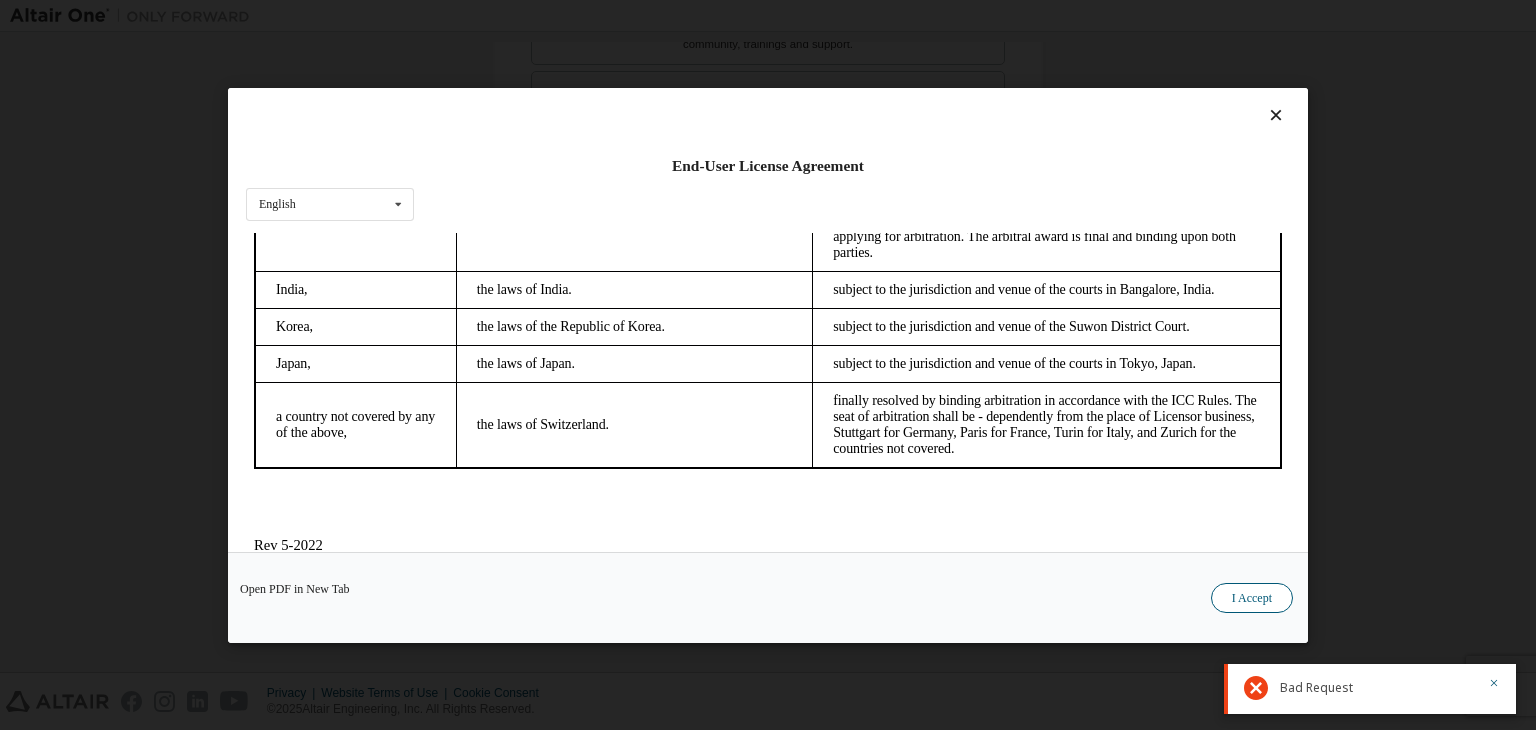click on "I Accept" at bounding box center (1252, 598) 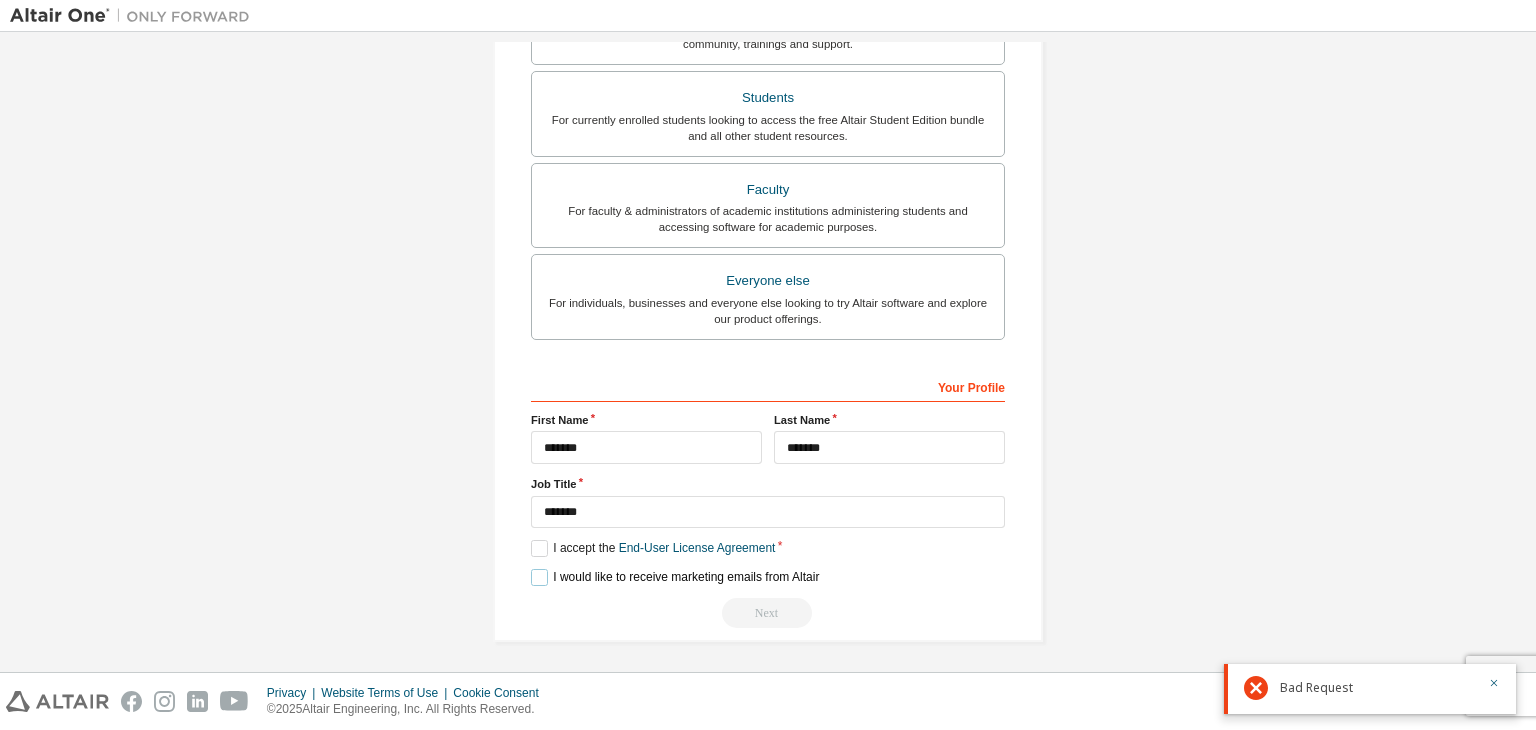 click on "I would like to receive marketing emails from Altair" at bounding box center [675, 577] 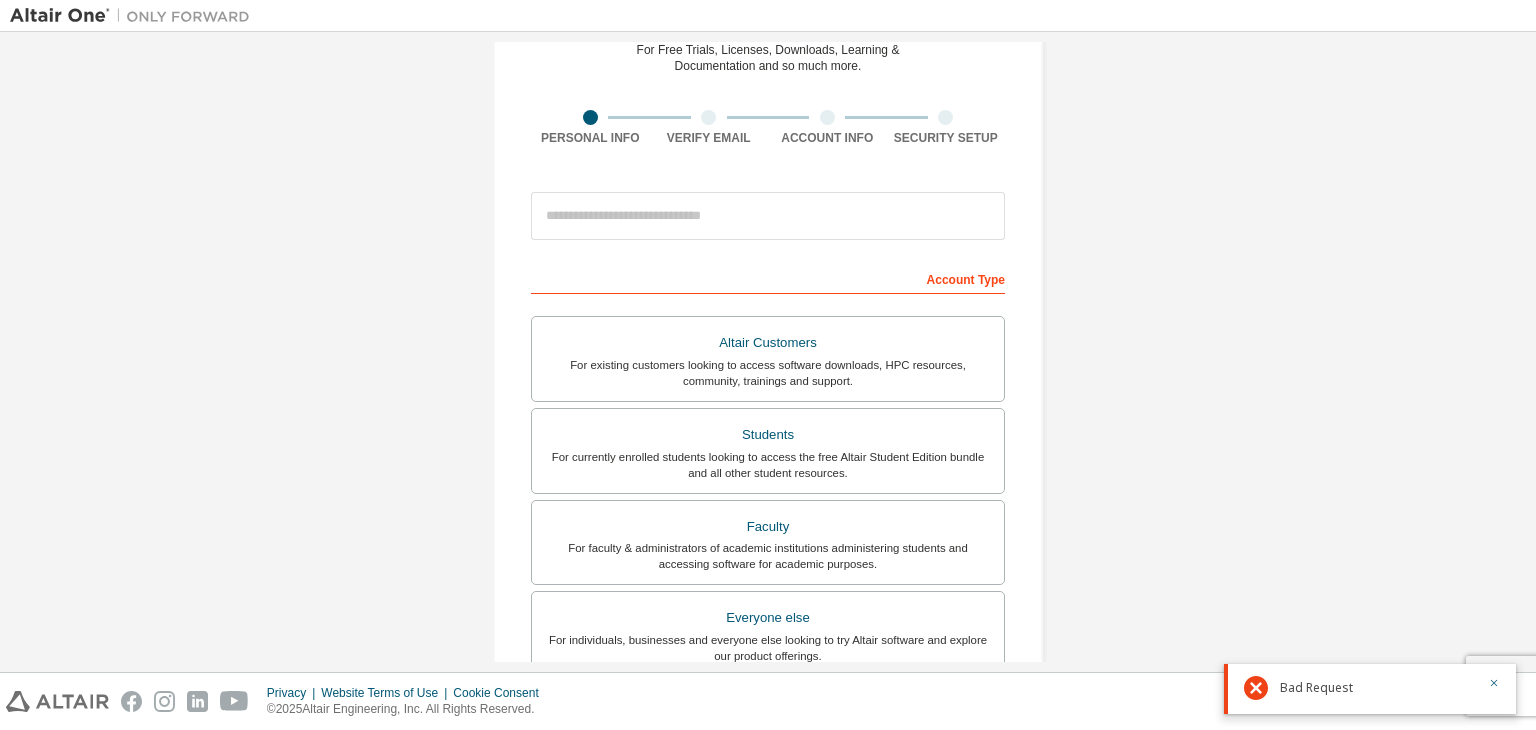 scroll, scrollTop: 96, scrollLeft: 0, axis: vertical 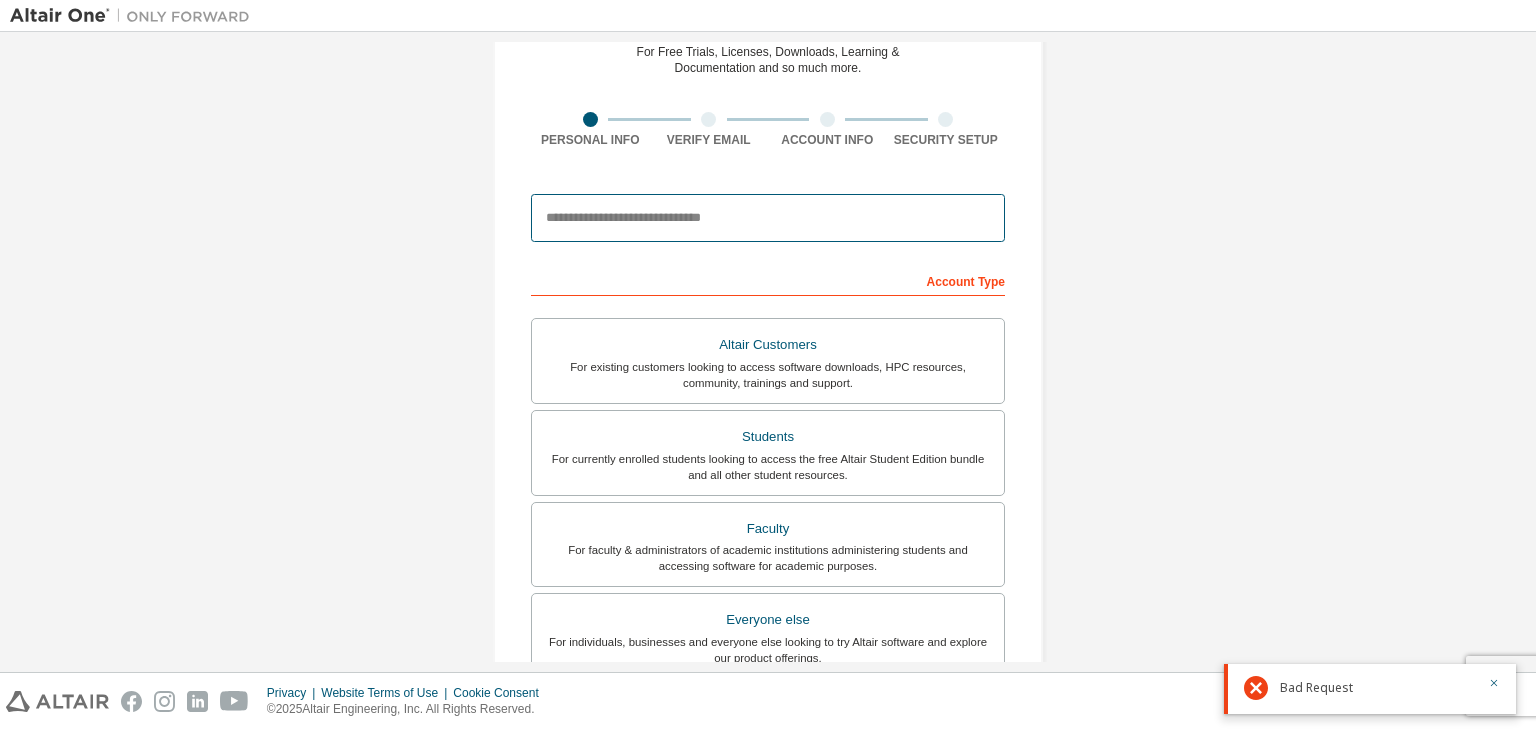 drag, startPoint x: 622, startPoint y: 228, endPoint x: 617, endPoint y: 246, distance: 18.681541 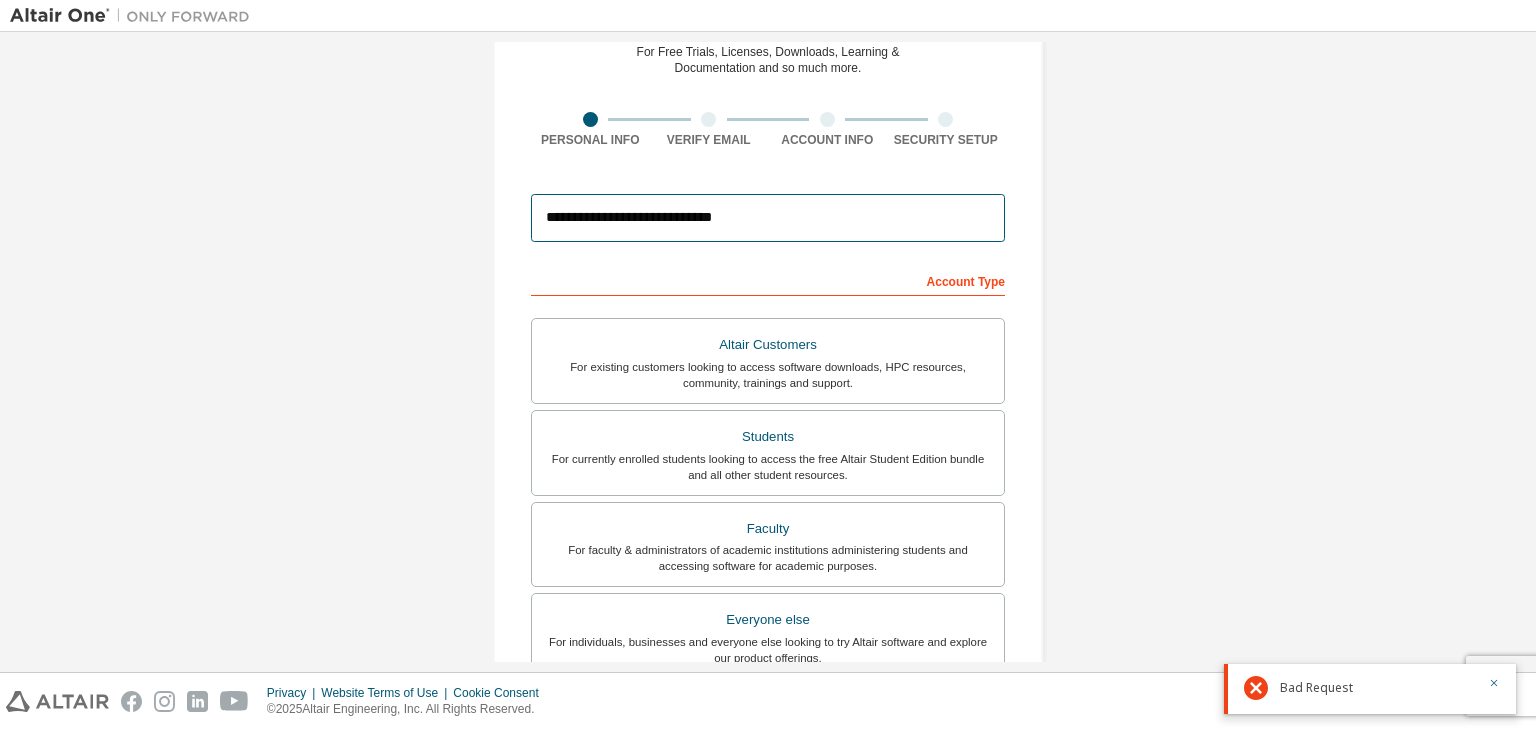 click on "**********" at bounding box center [768, 218] 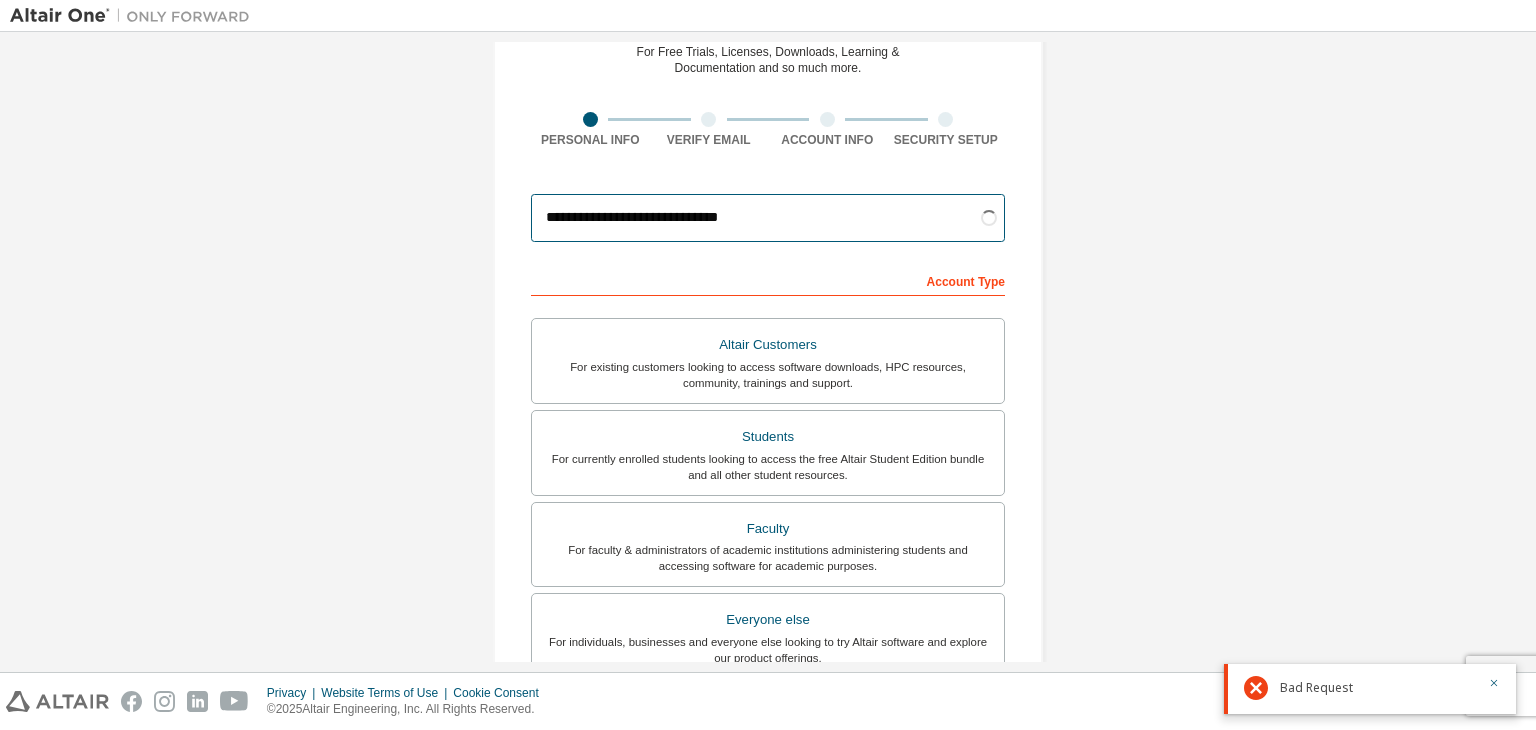 type on "**********" 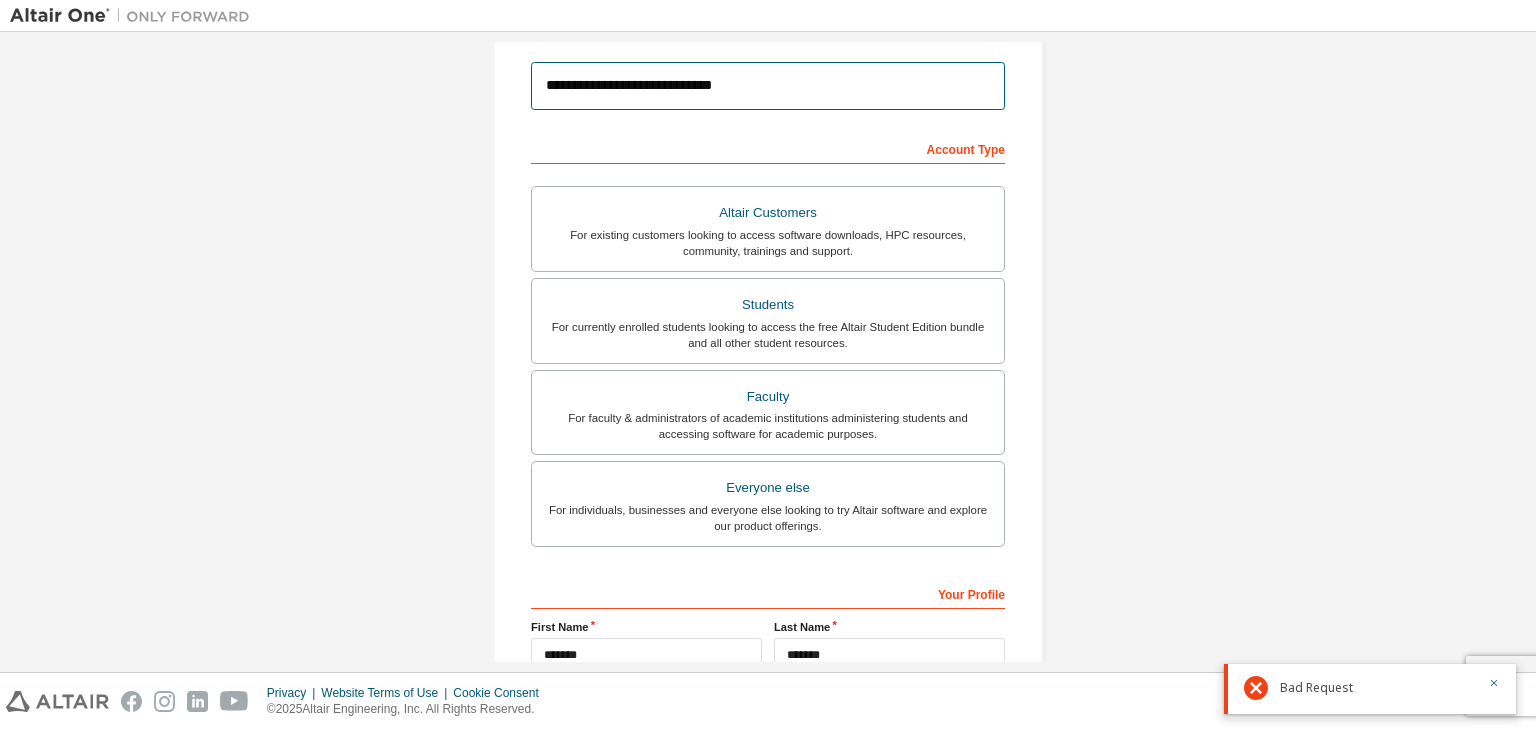 scroll, scrollTop: 231, scrollLeft: 0, axis: vertical 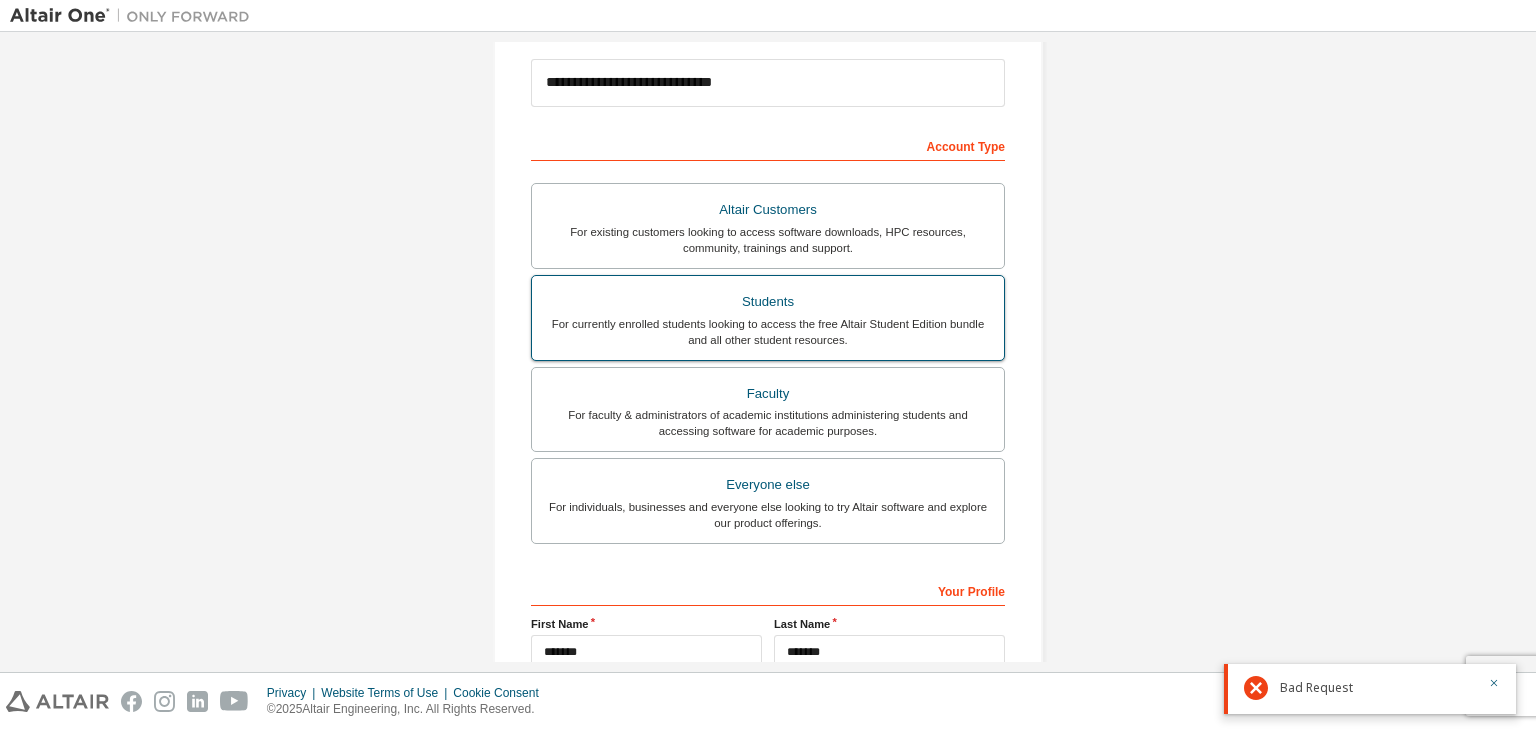 click on "Students" at bounding box center [768, 302] 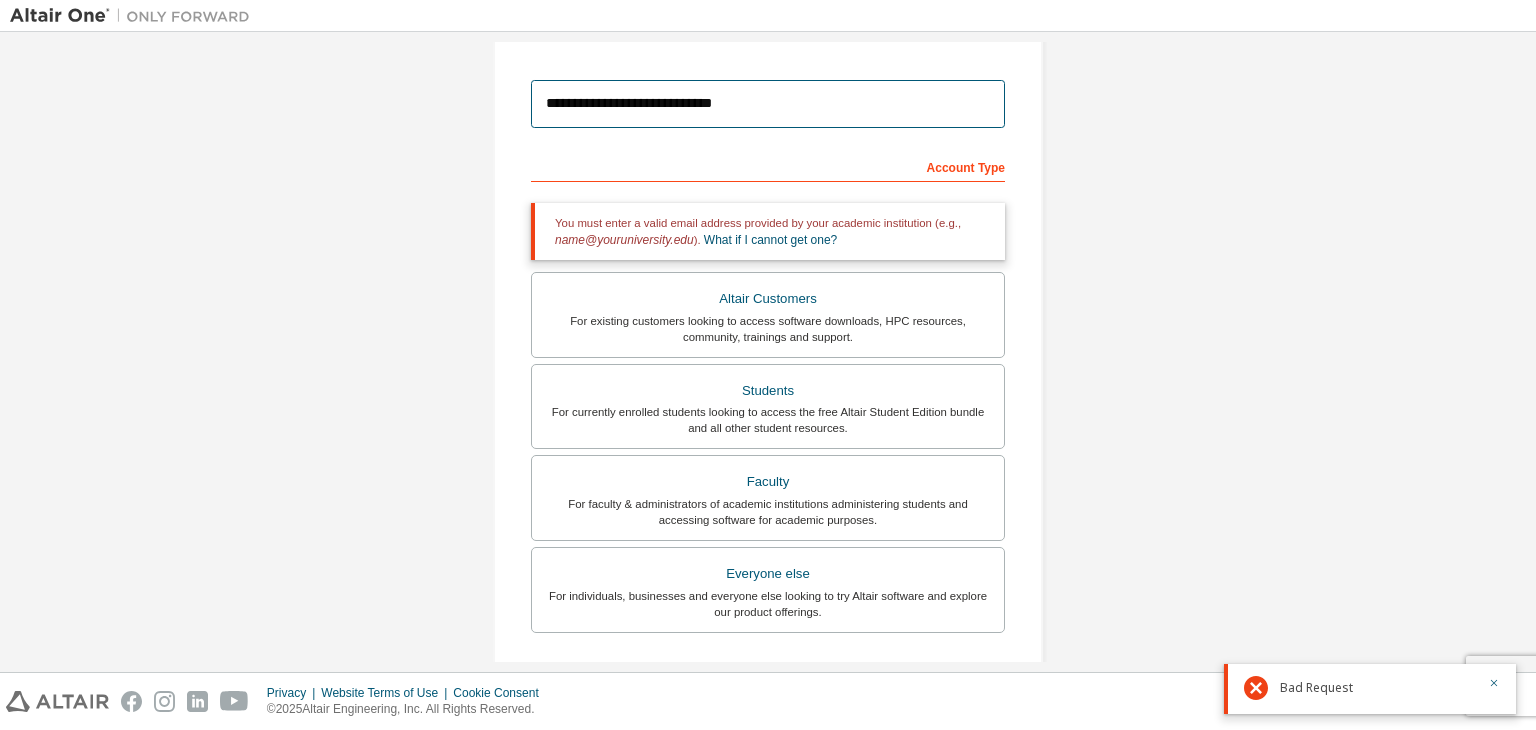 scroll, scrollTop: 192, scrollLeft: 0, axis: vertical 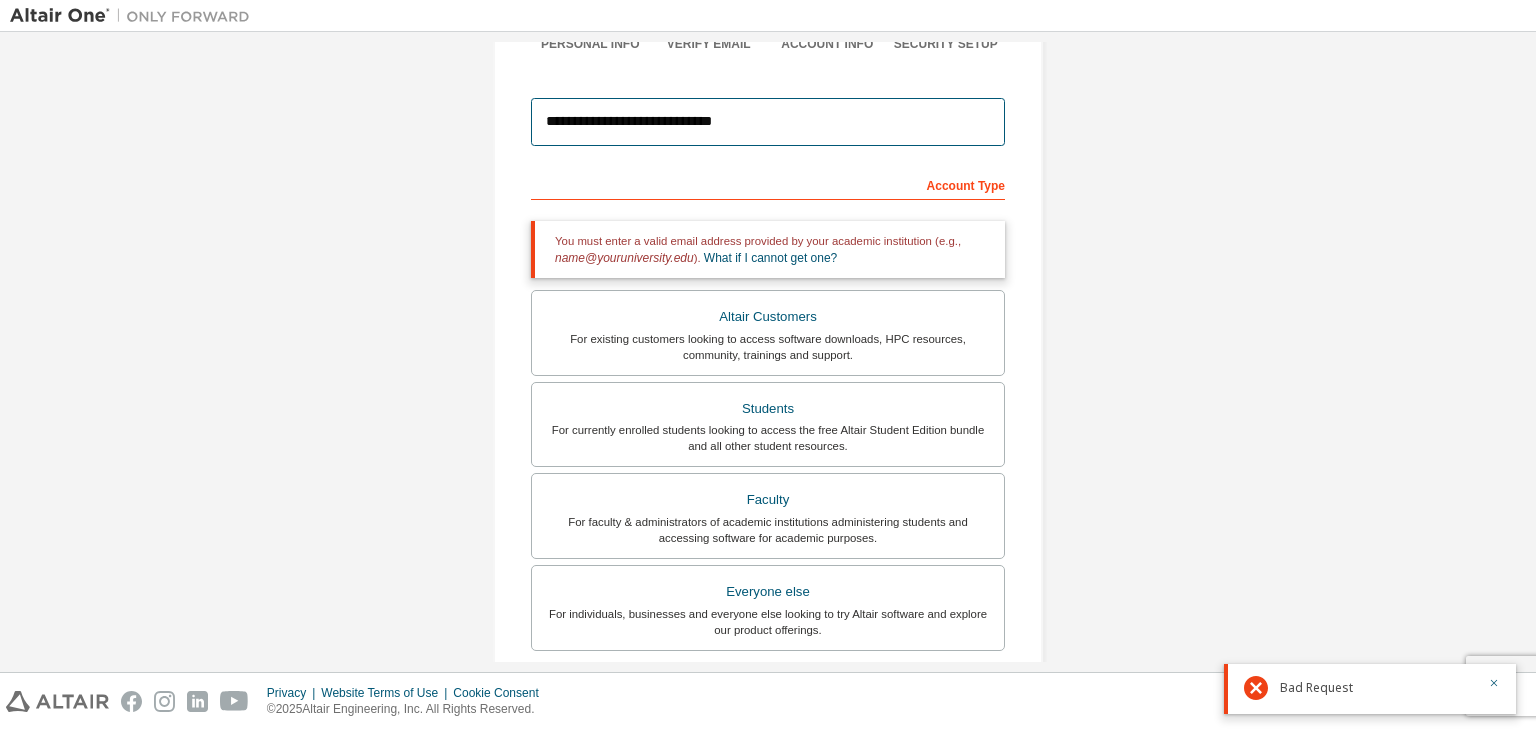 drag, startPoint x: 800, startPoint y: 83, endPoint x: 523, endPoint y: 96, distance: 277.3049 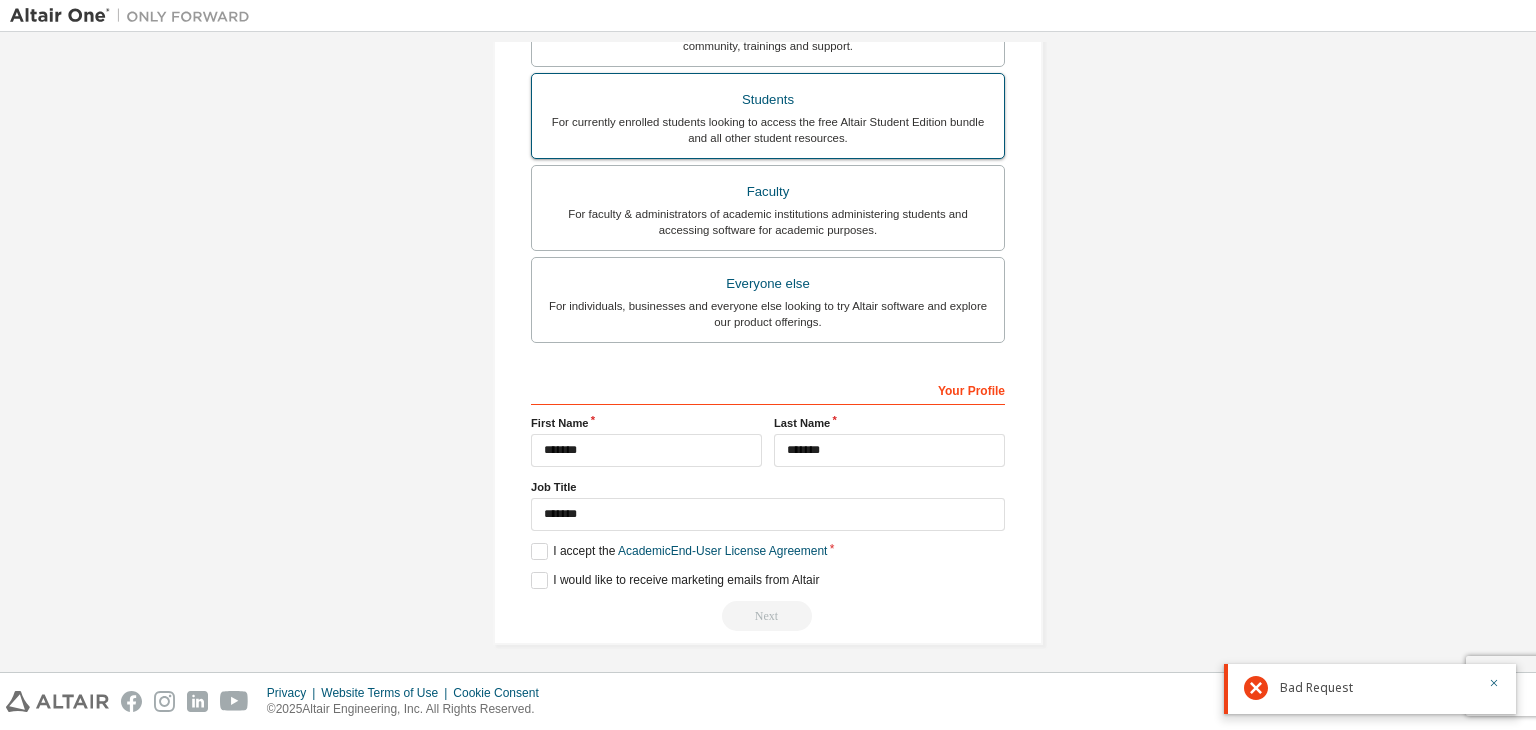 scroll, scrollTop: 487, scrollLeft: 0, axis: vertical 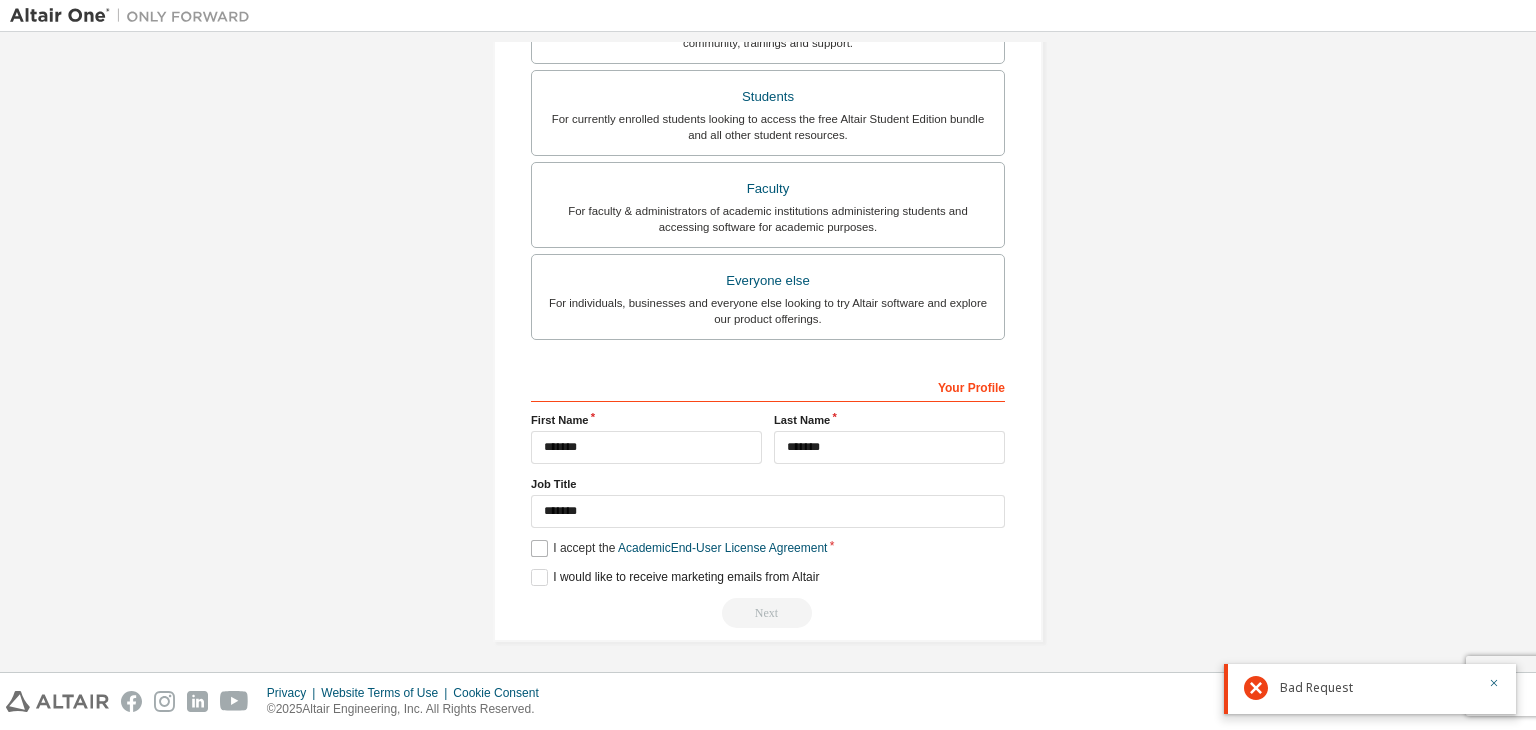 type on "**********" 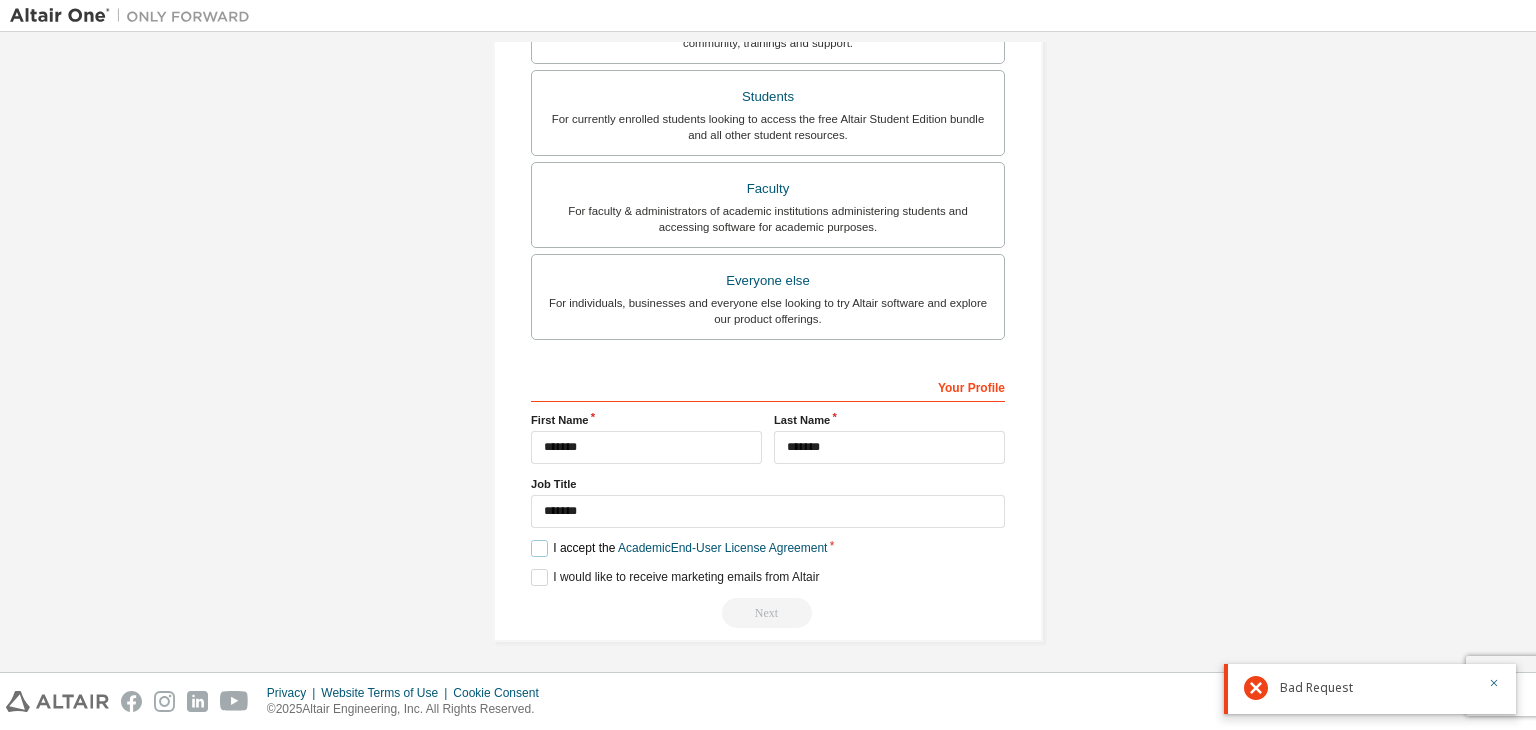 click on "I accept the   Academic   End-User License Agreement" at bounding box center [679, 548] 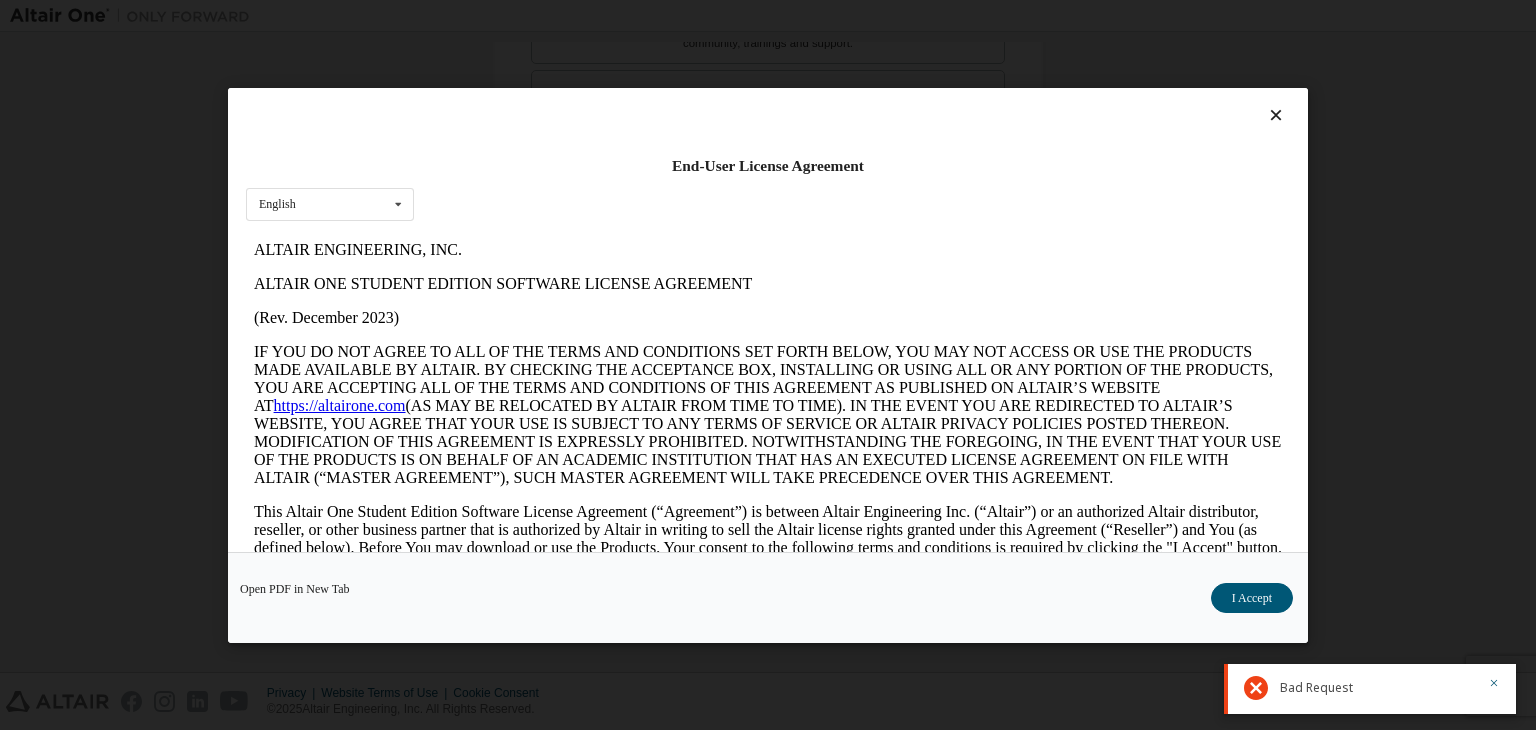 scroll, scrollTop: 0, scrollLeft: 0, axis: both 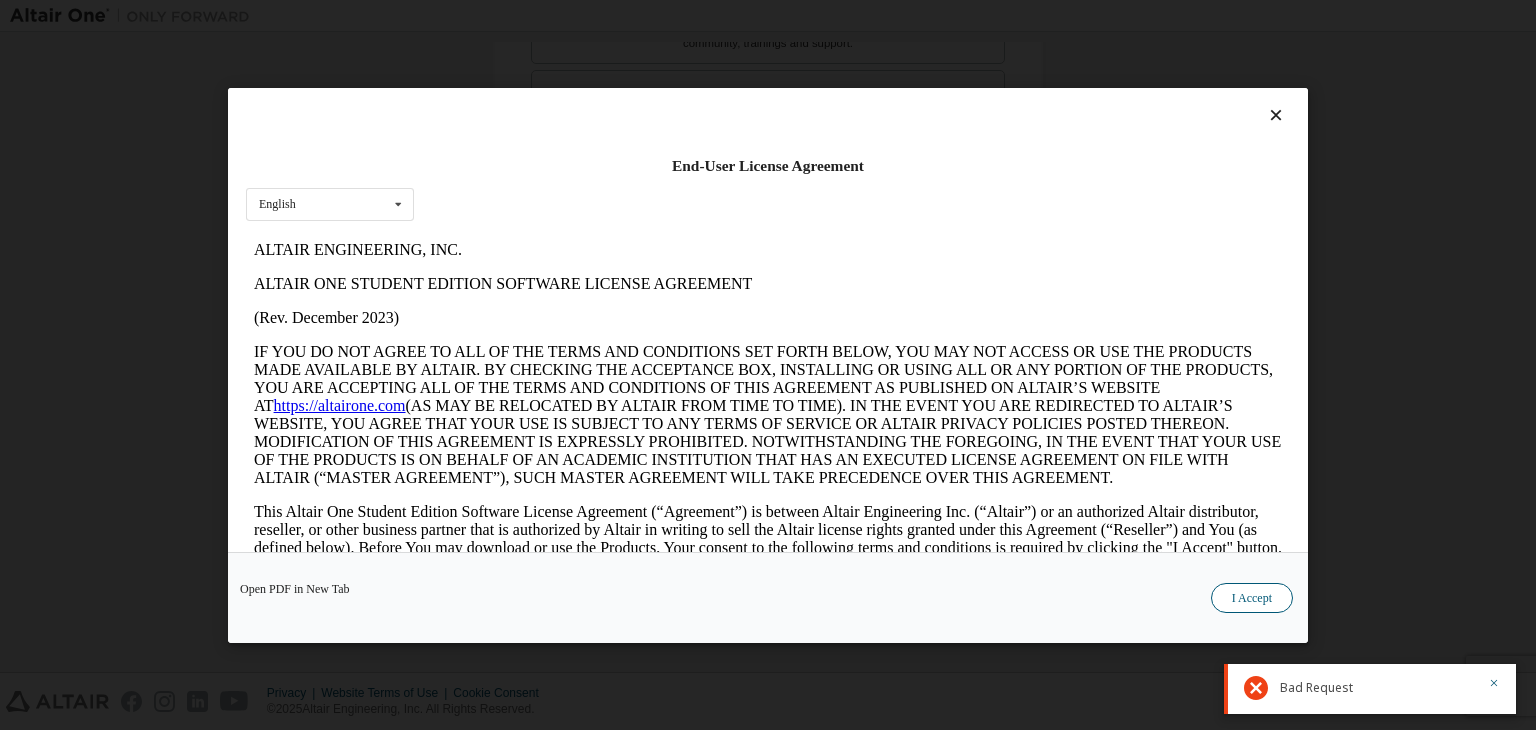 click on "I Accept" at bounding box center [1252, 598] 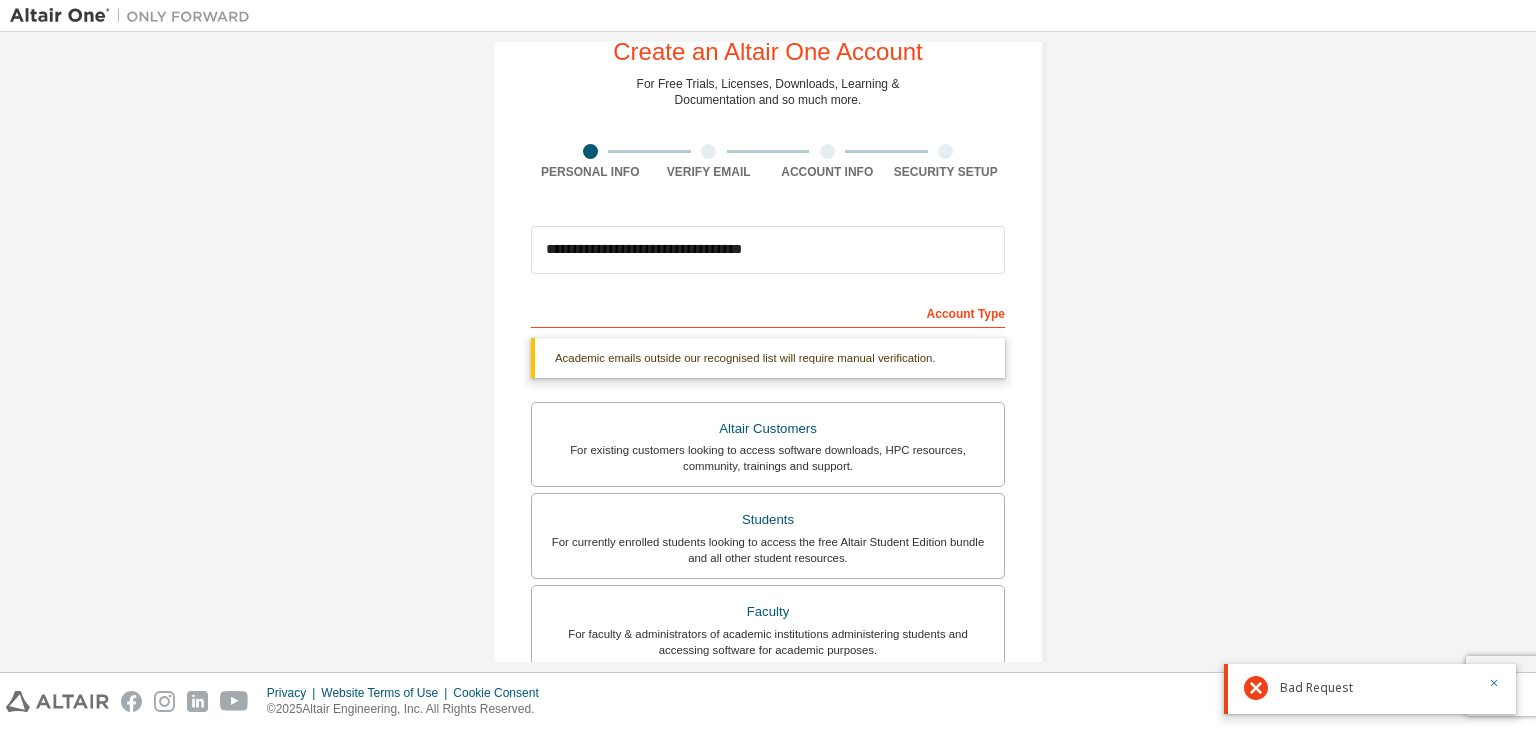 scroll, scrollTop: 58, scrollLeft: 0, axis: vertical 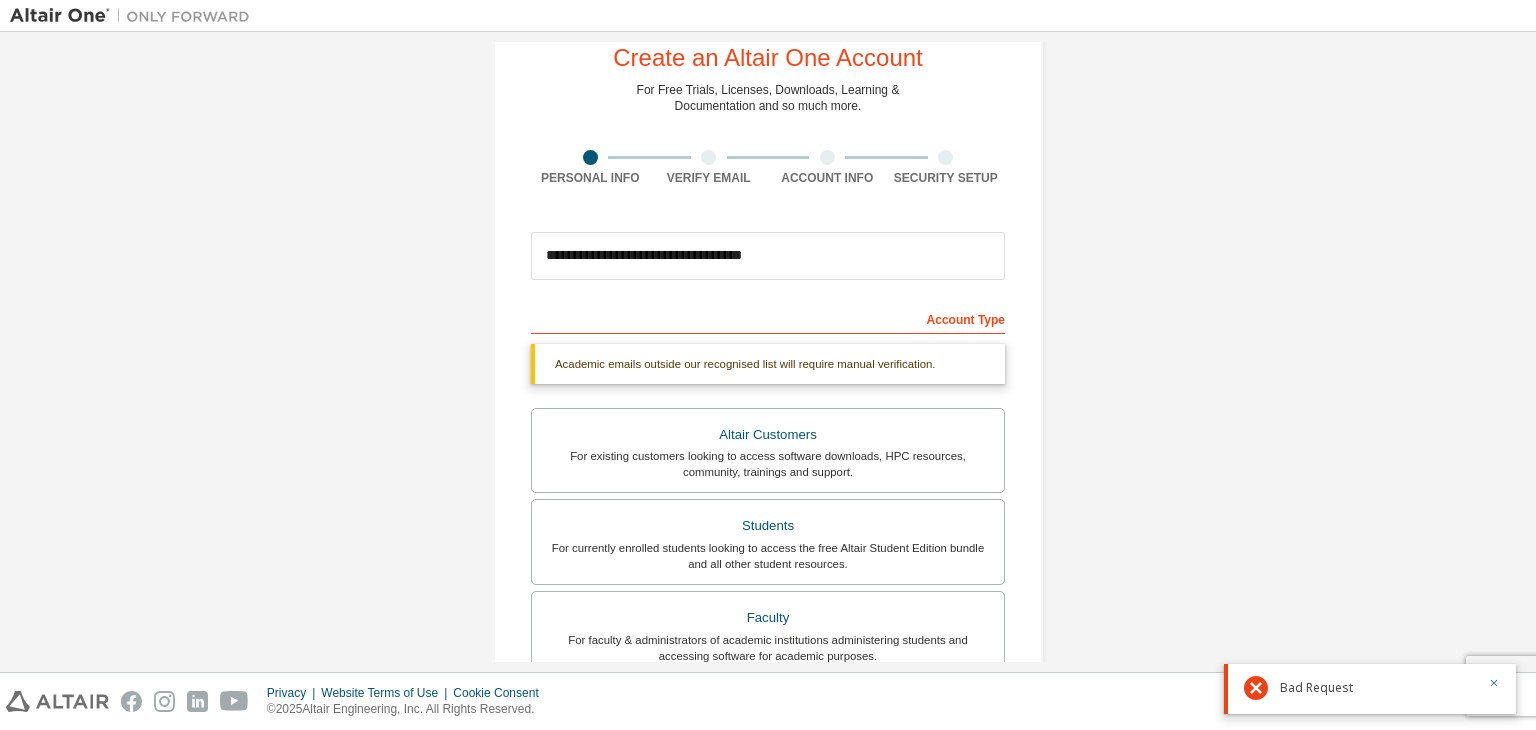 click on "Academic emails outside our recognised list will require manual verification." at bounding box center [768, 364] 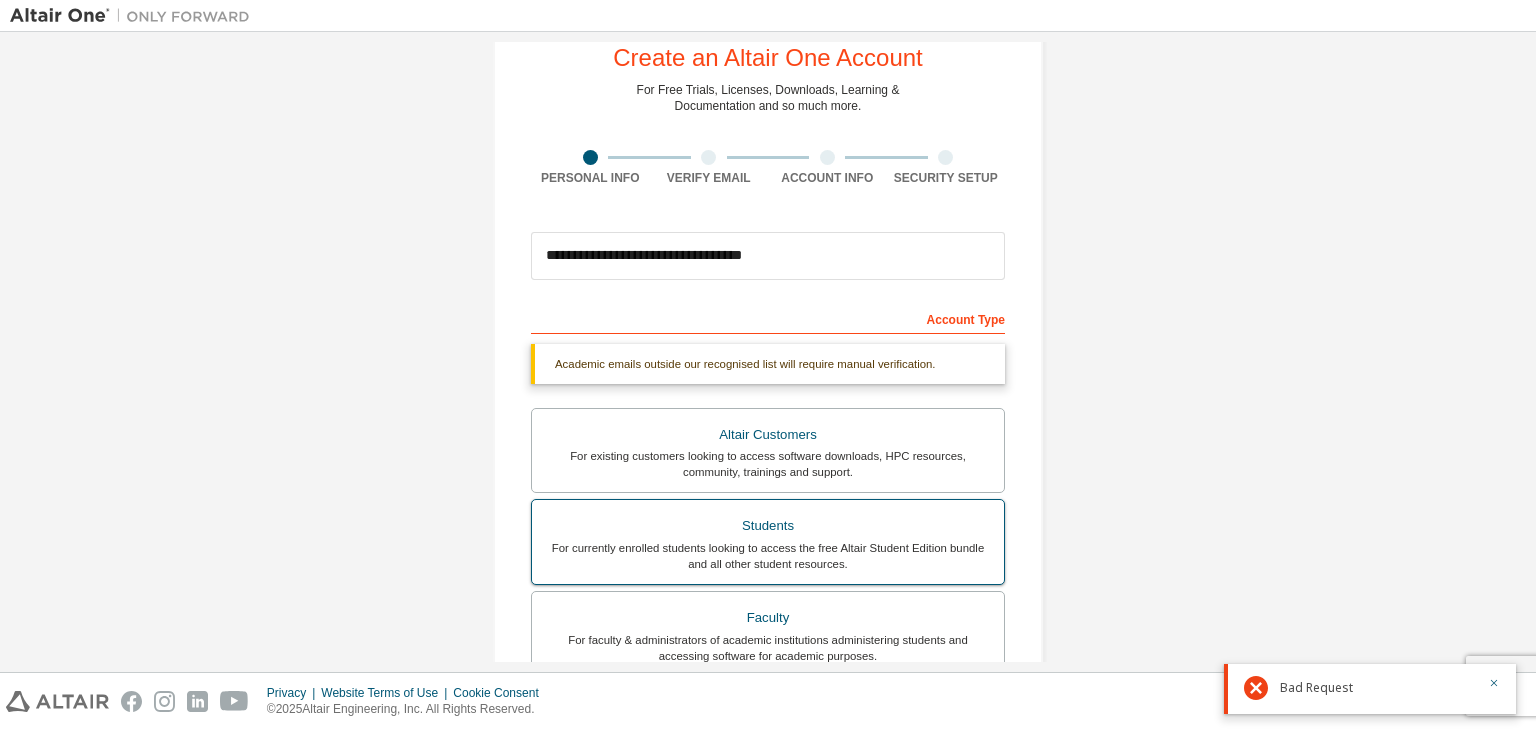 click on "Students" at bounding box center (768, 526) 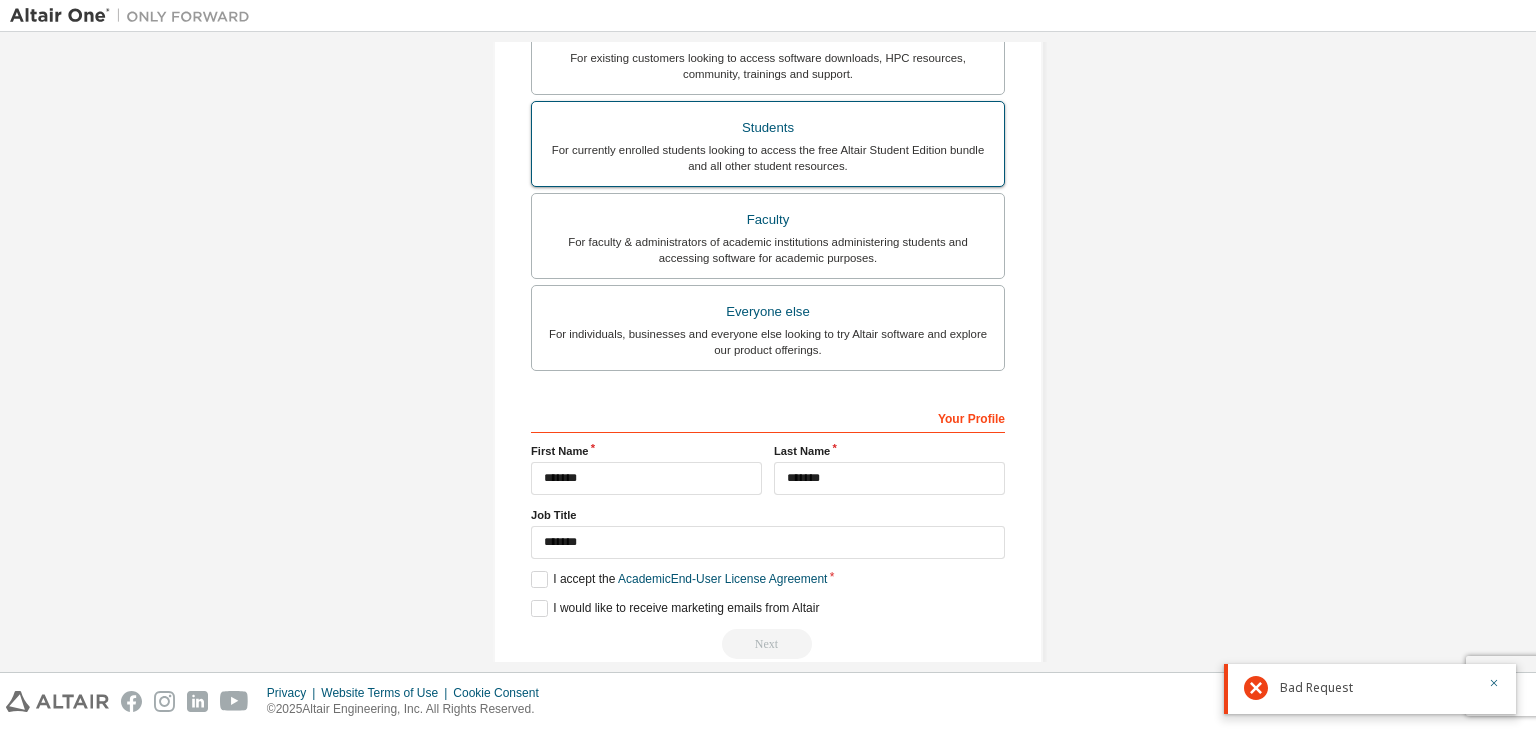 scroll, scrollTop: 459, scrollLeft: 0, axis: vertical 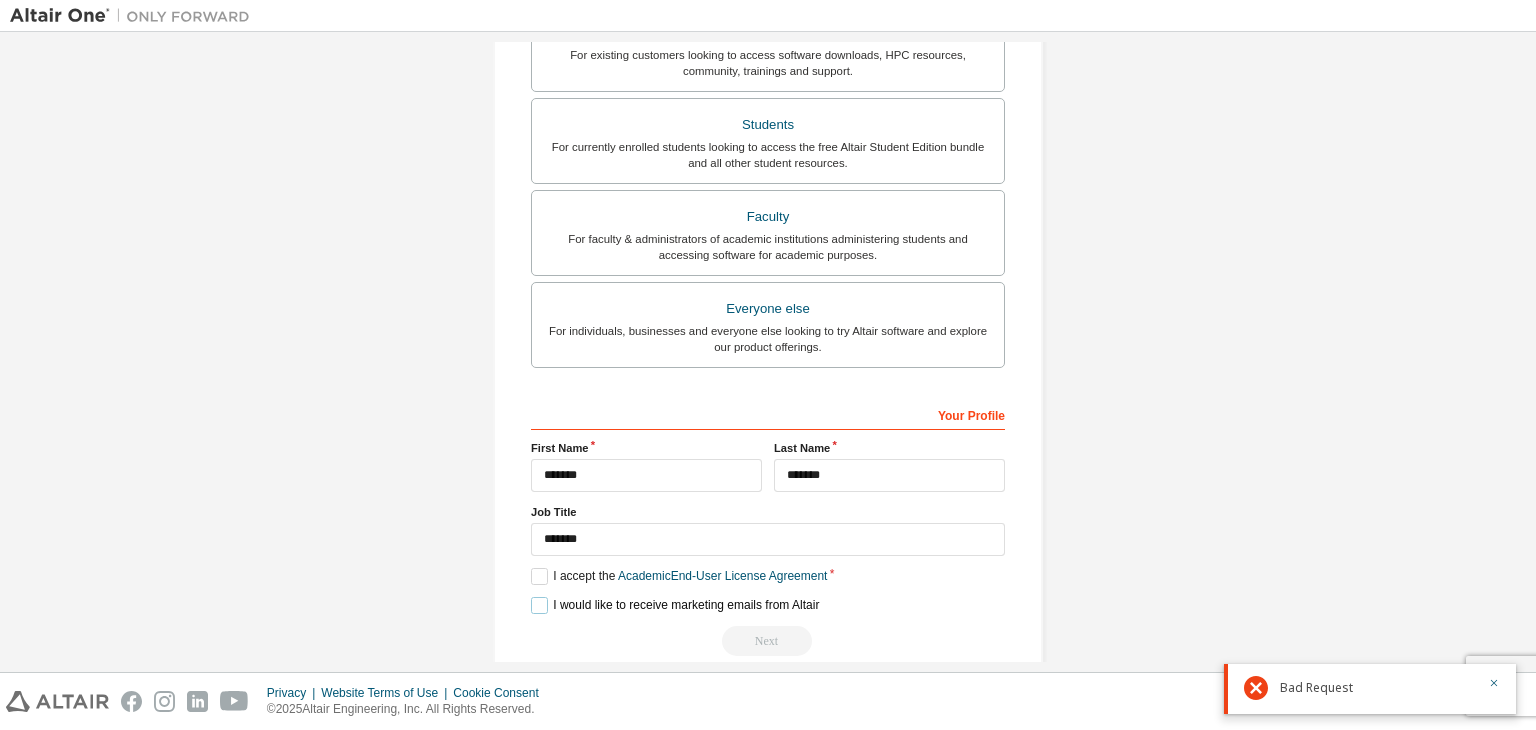 click on "I would like to receive marketing emails from Altair" at bounding box center [675, 605] 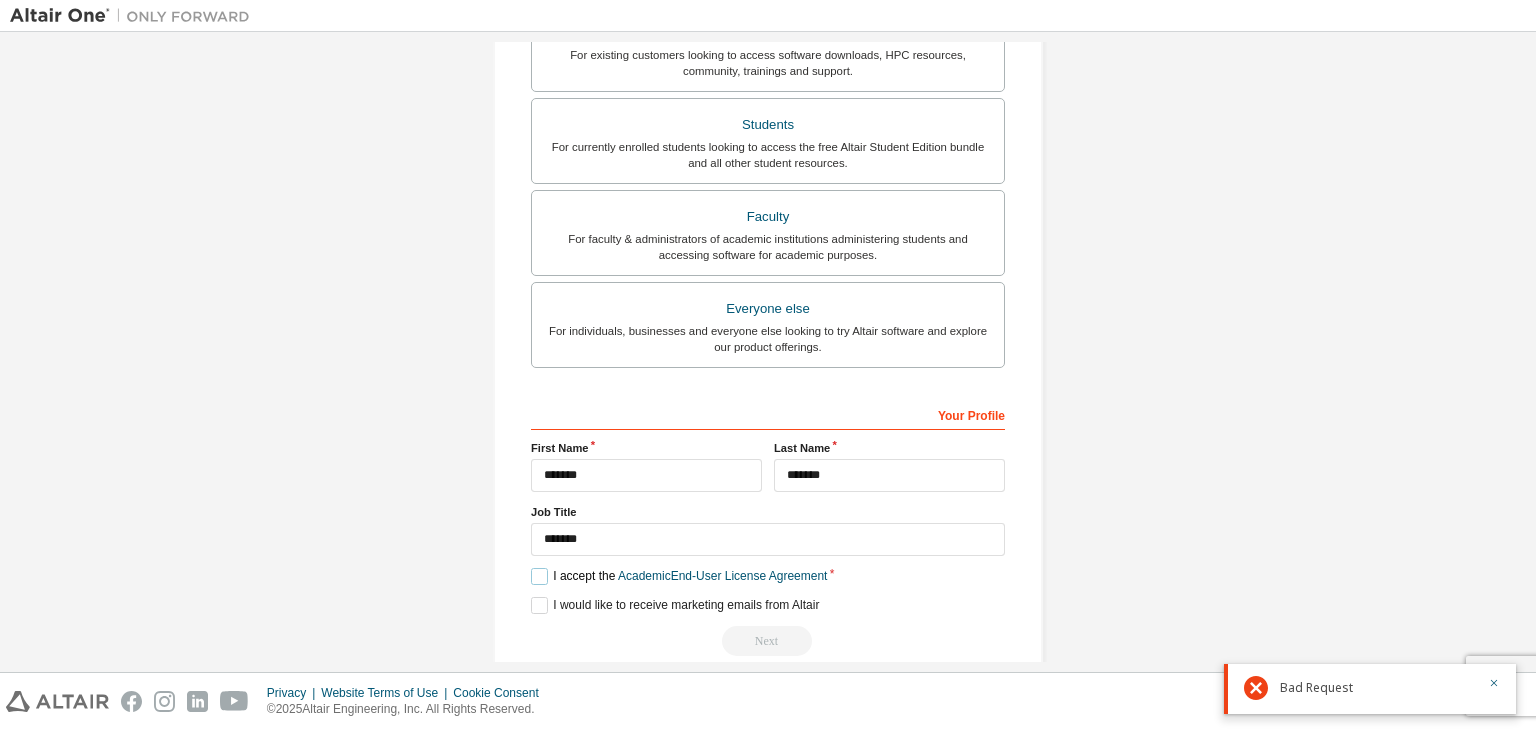 click on "I accept the   Academic   End-User License Agreement" at bounding box center (679, 576) 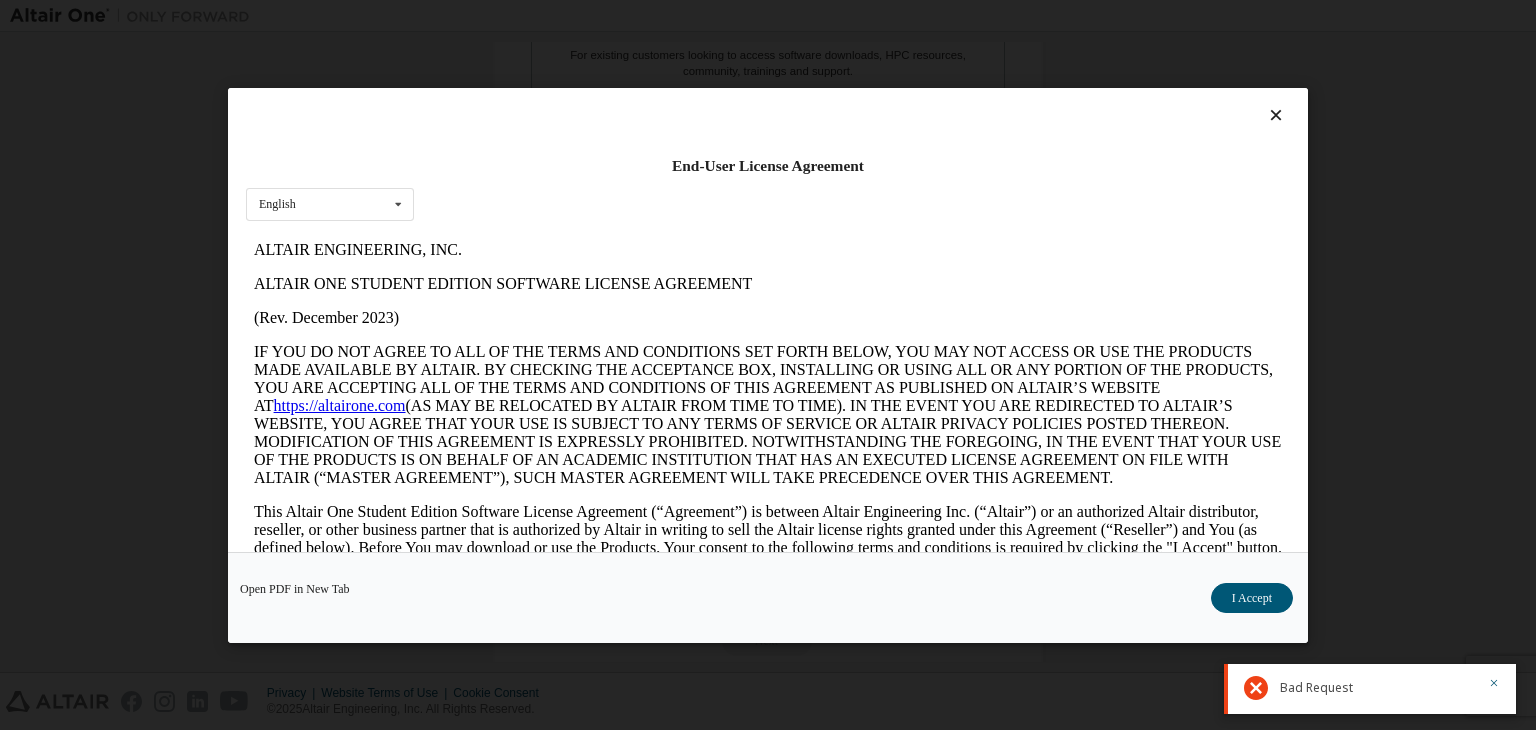 scroll, scrollTop: 0, scrollLeft: 0, axis: both 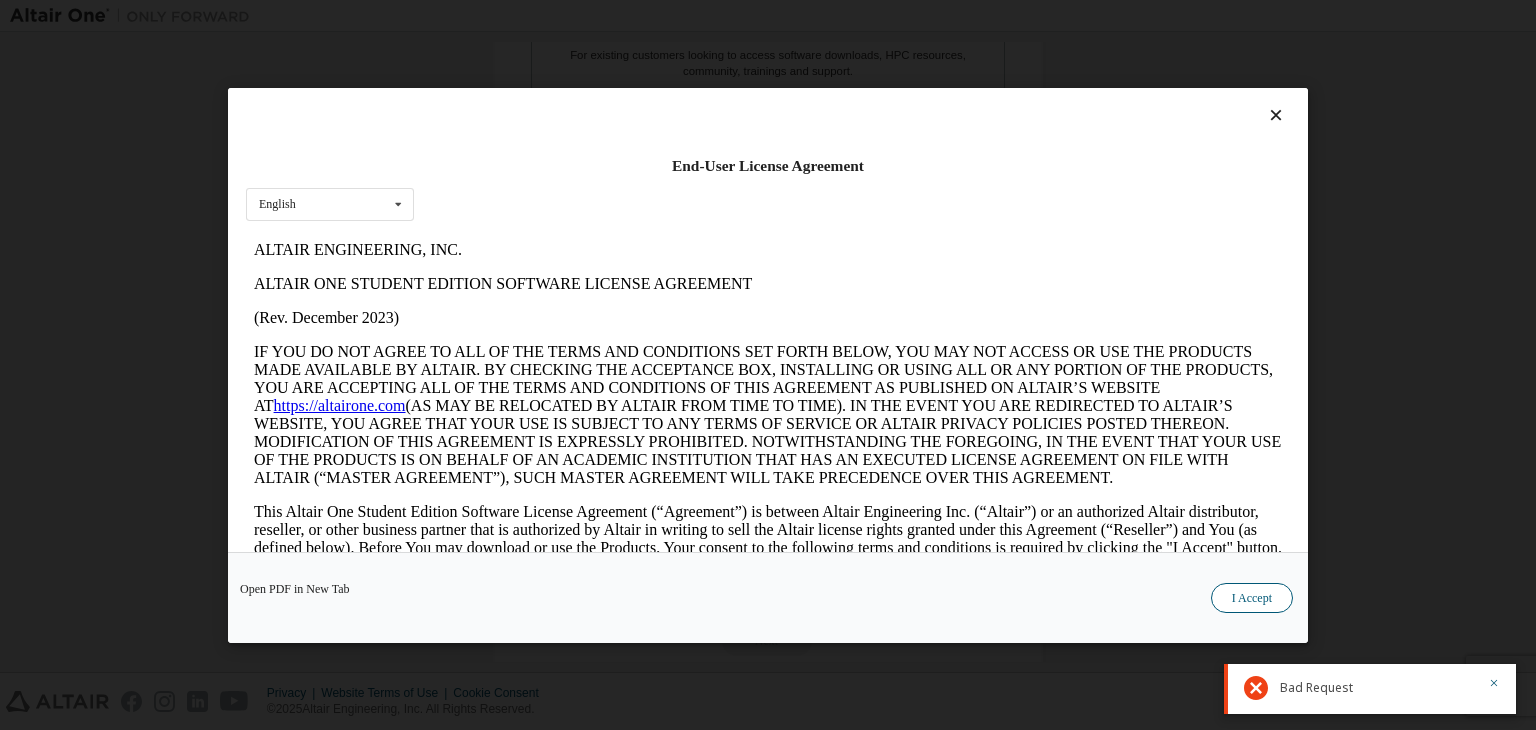 click on "I Accept" at bounding box center (1252, 598) 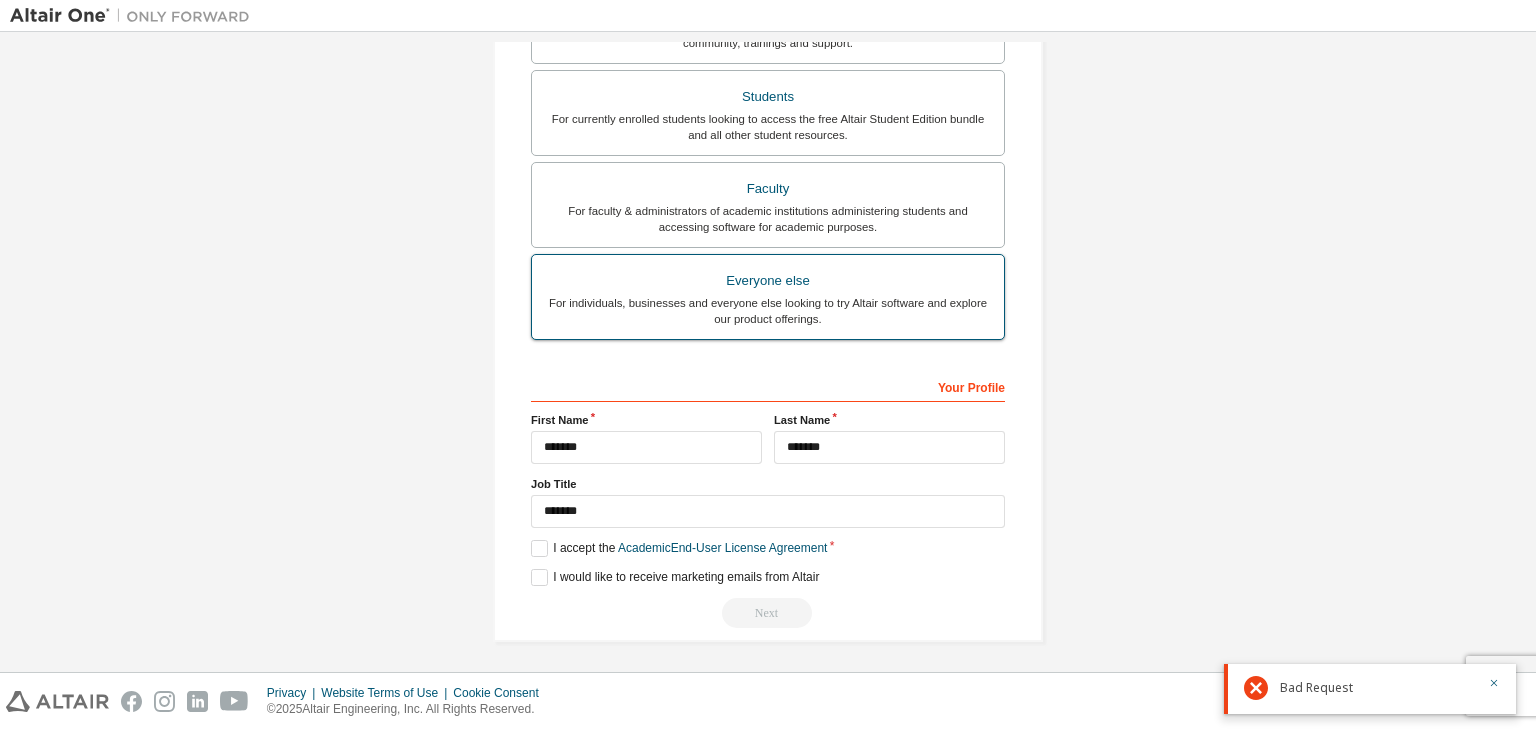 scroll, scrollTop: 0, scrollLeft: 0, axis: both 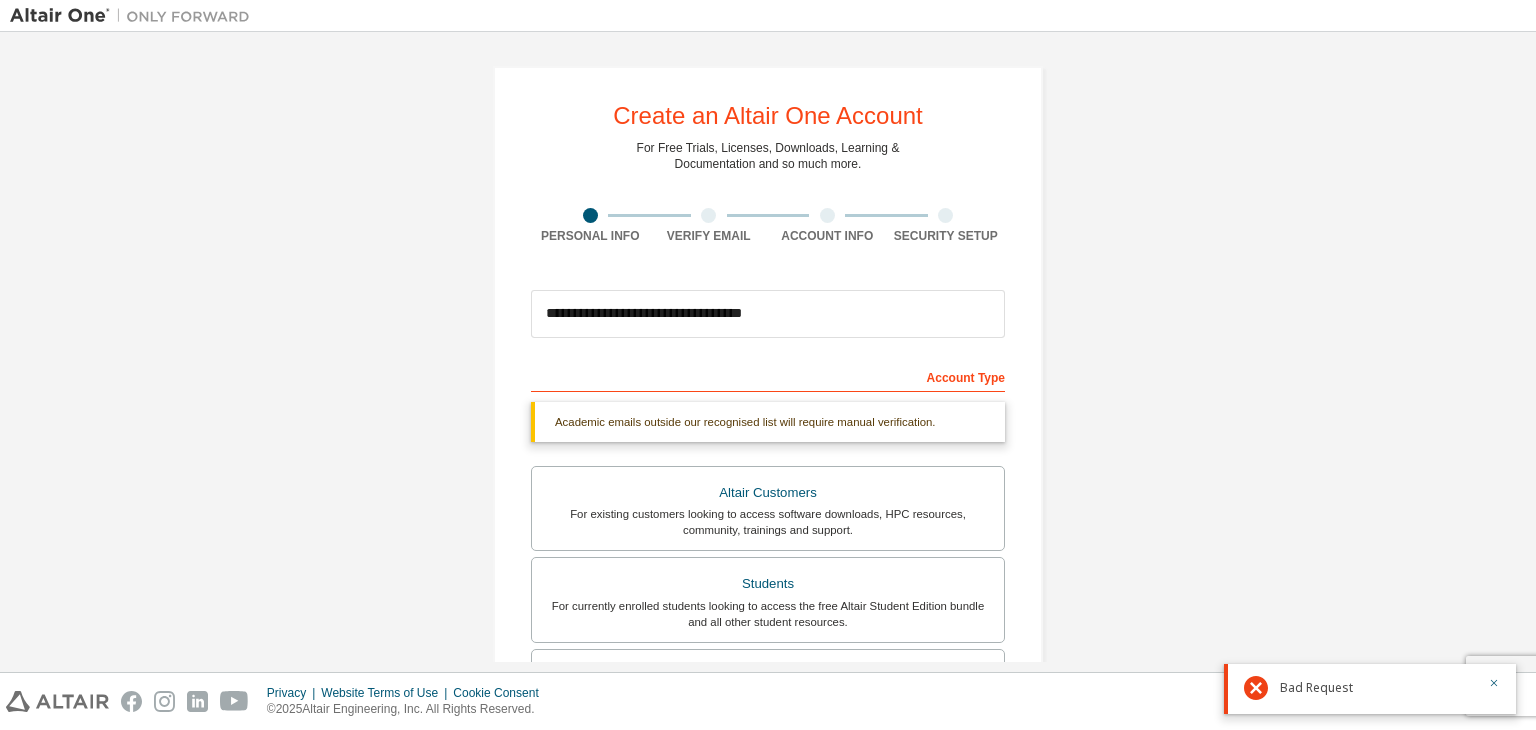 click at bounding box center (709, 215) 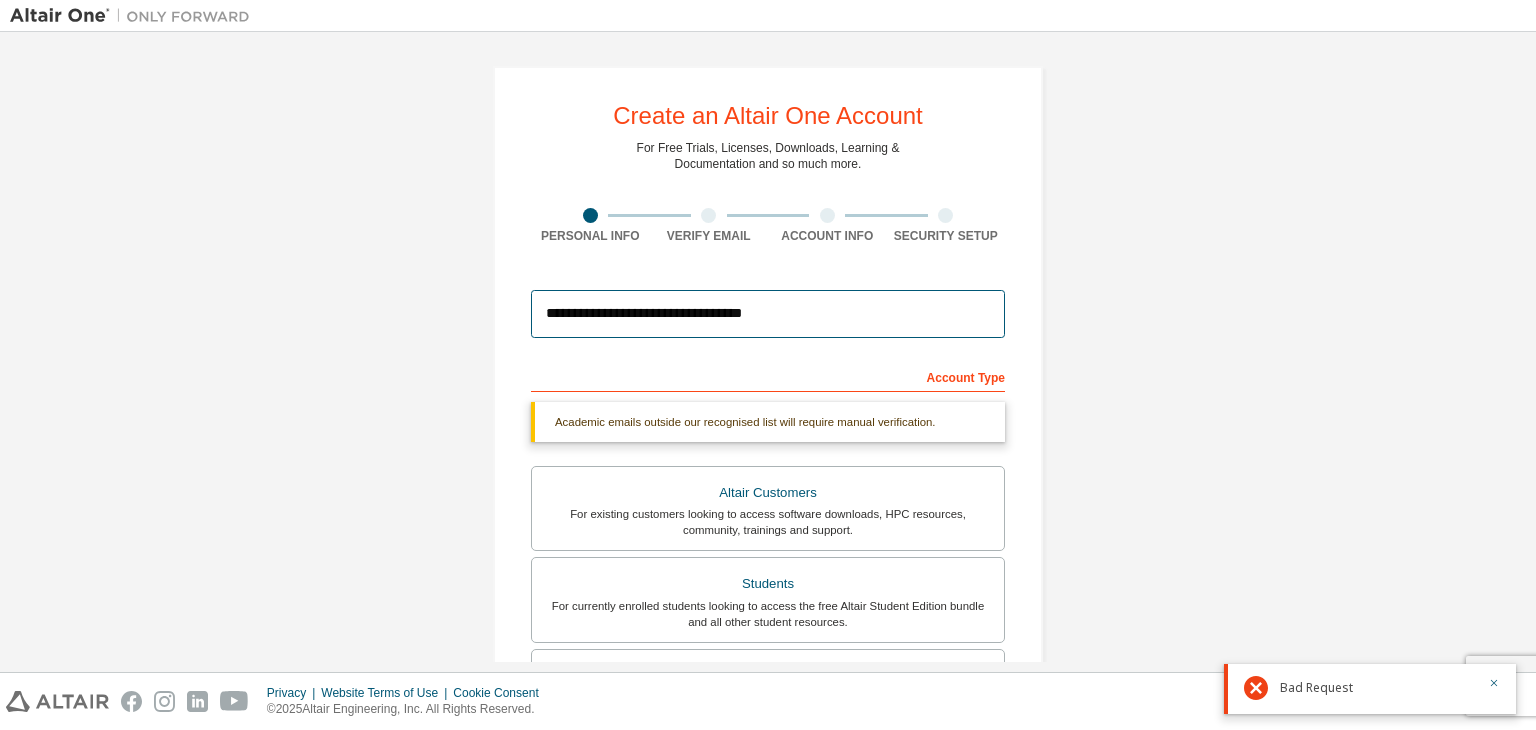 click on "**********" at bounding box center (768, 314) 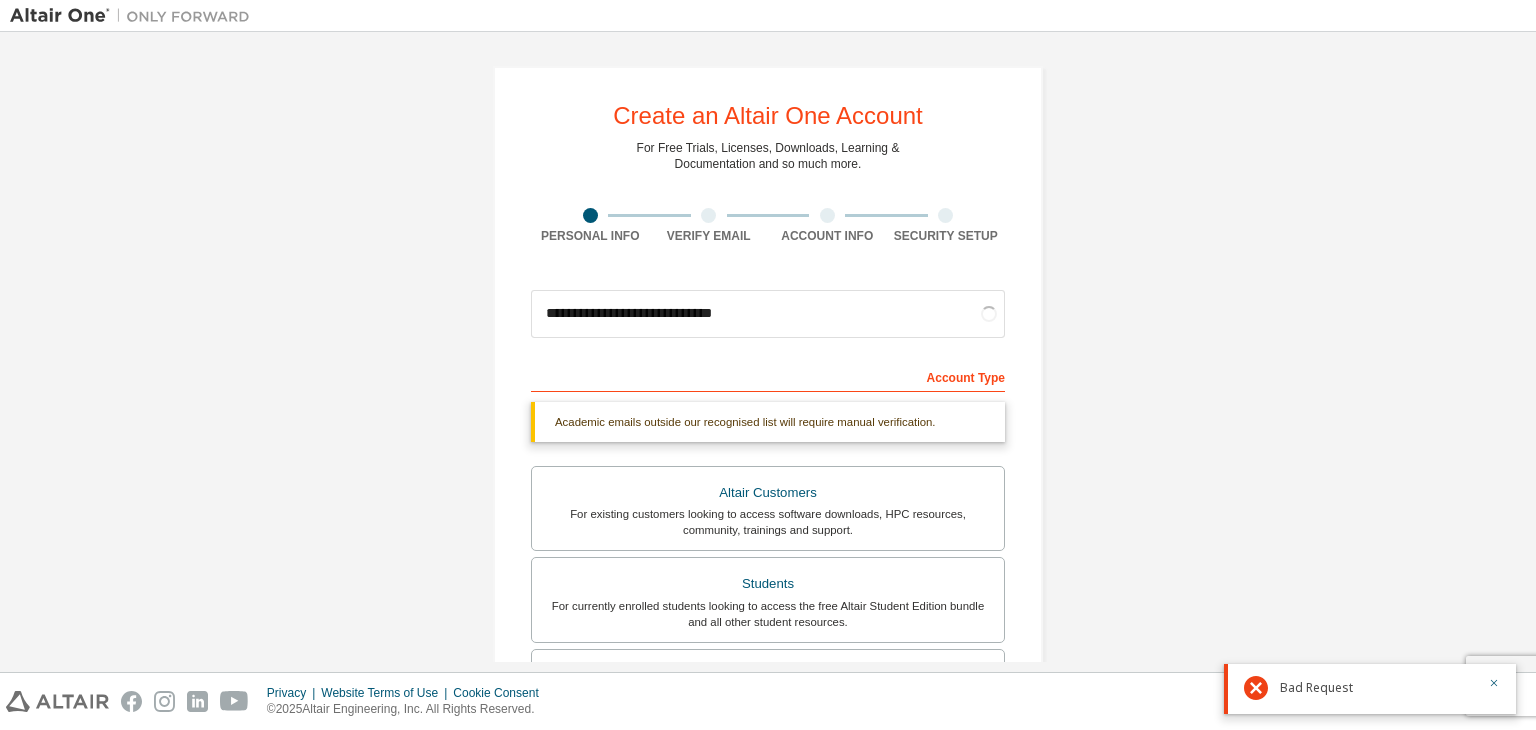 click on "Account Type" at bounding box center [768, 376] 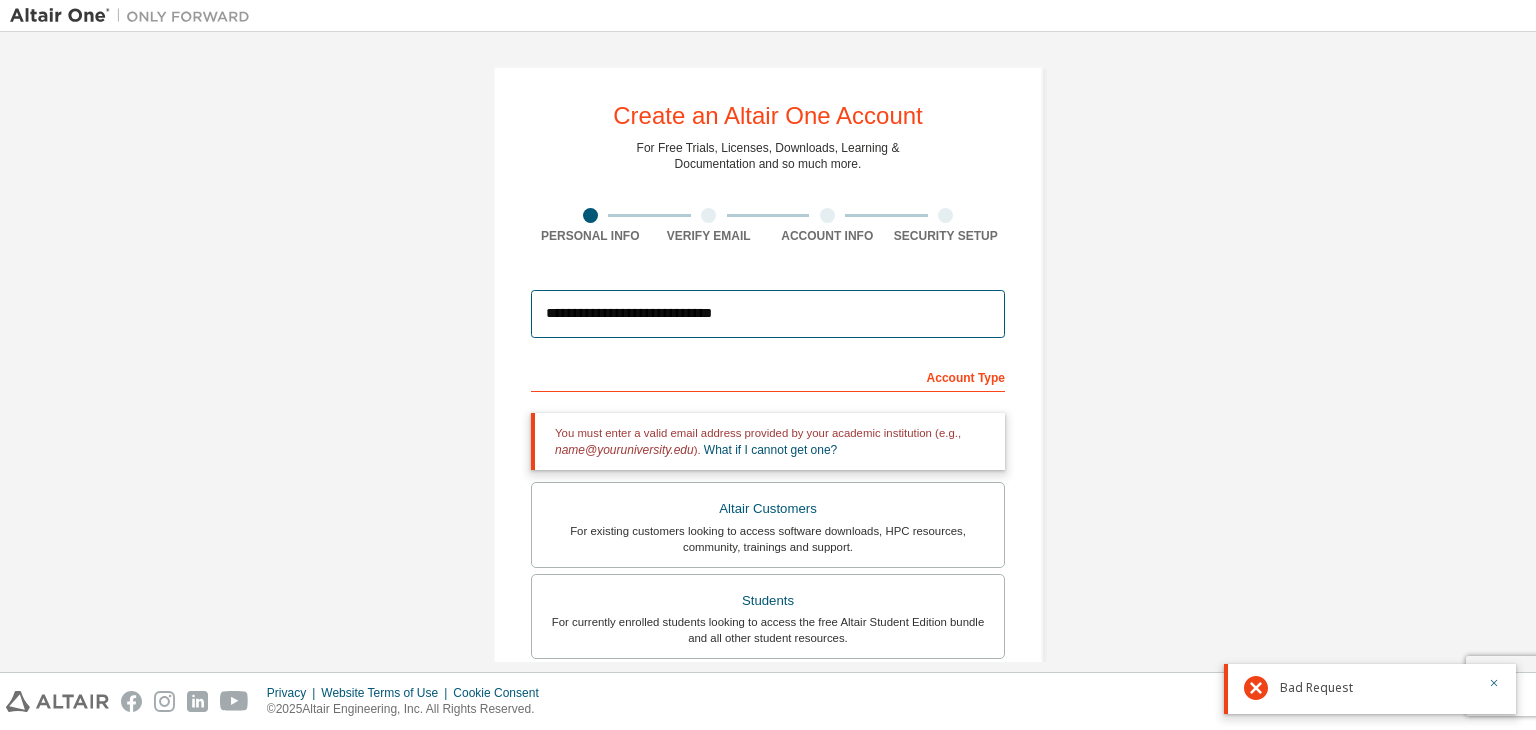 click on "**********" at bounding box center [768, 314] 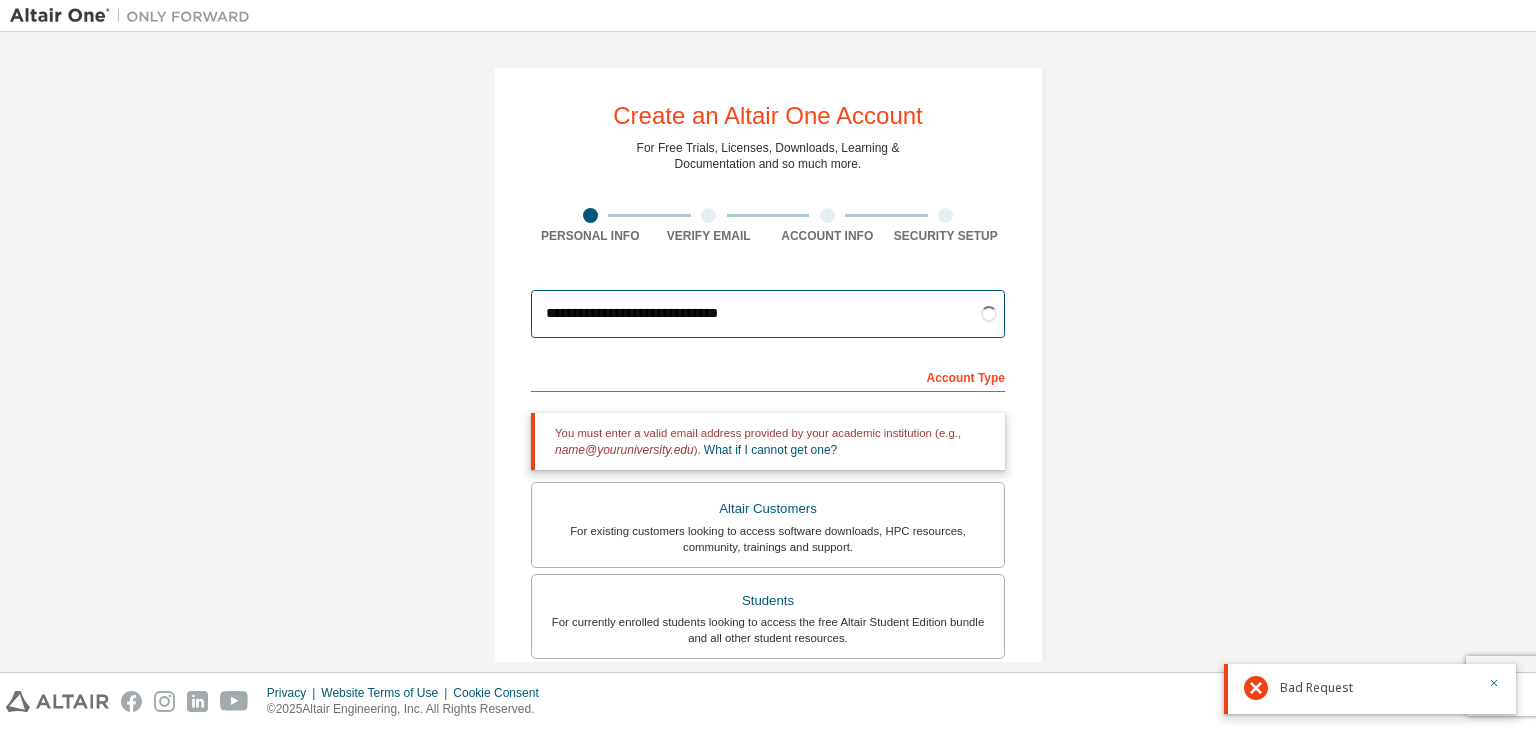 type on "**********" 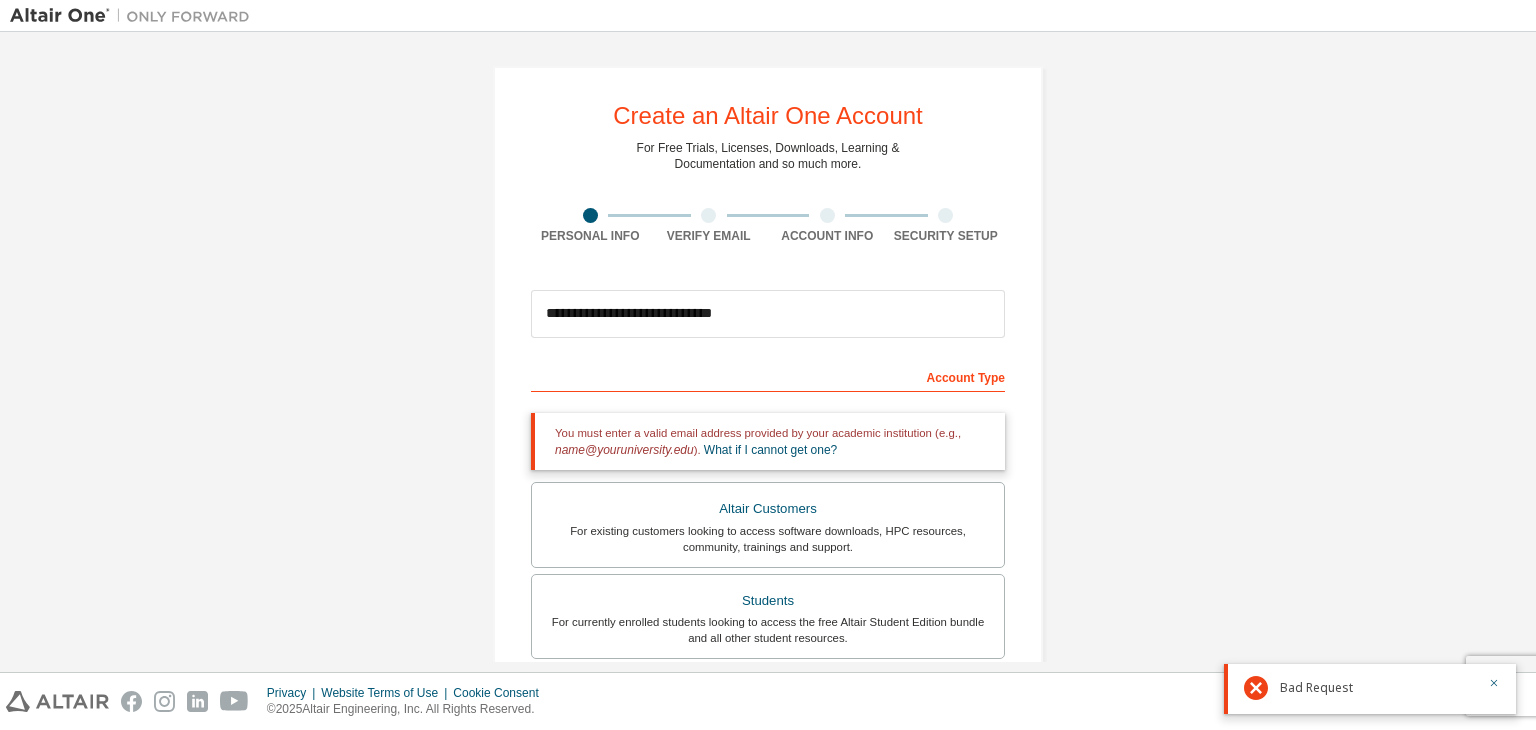 click on "Constants loaded at 2025-08-06T06:36:47.553Z" at bounding box center (768, 605) 